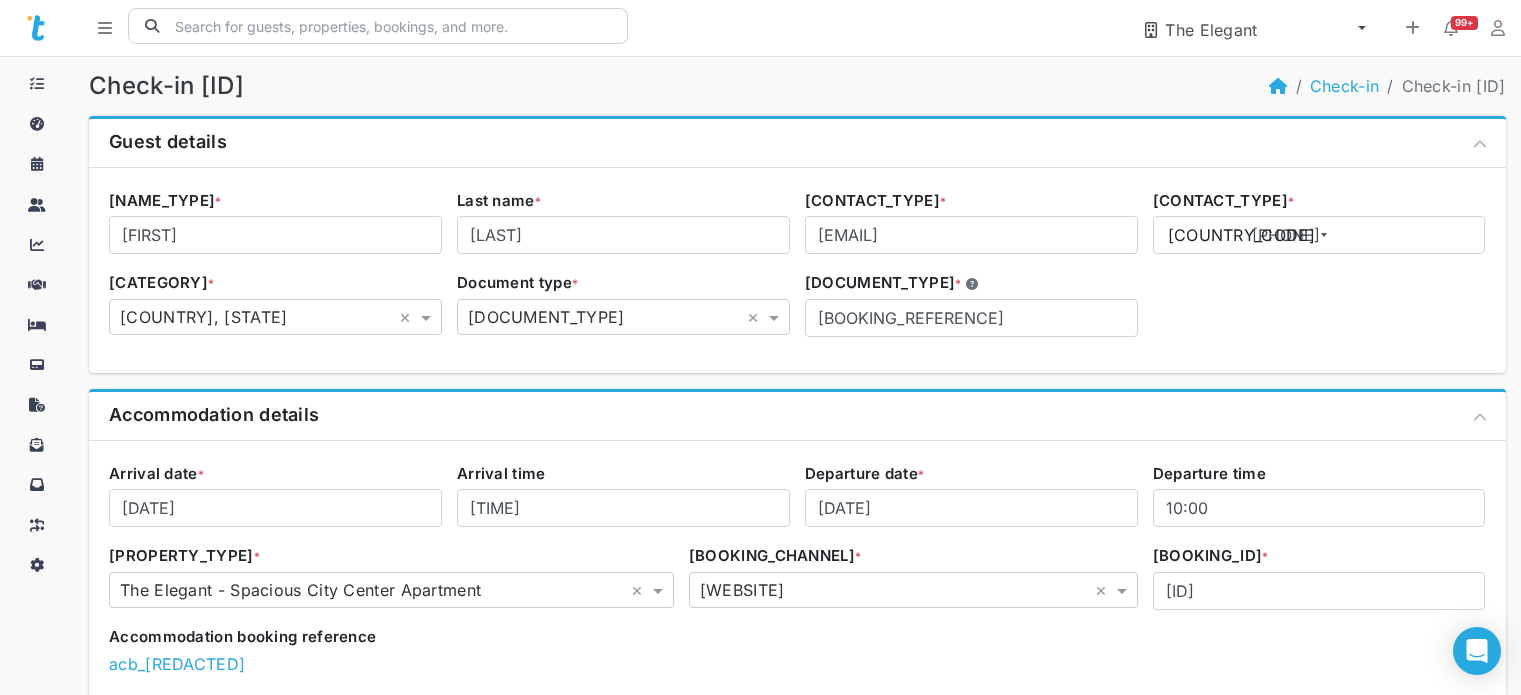scroll, scrollTop: 0, scrollLeft: 0, axis: both 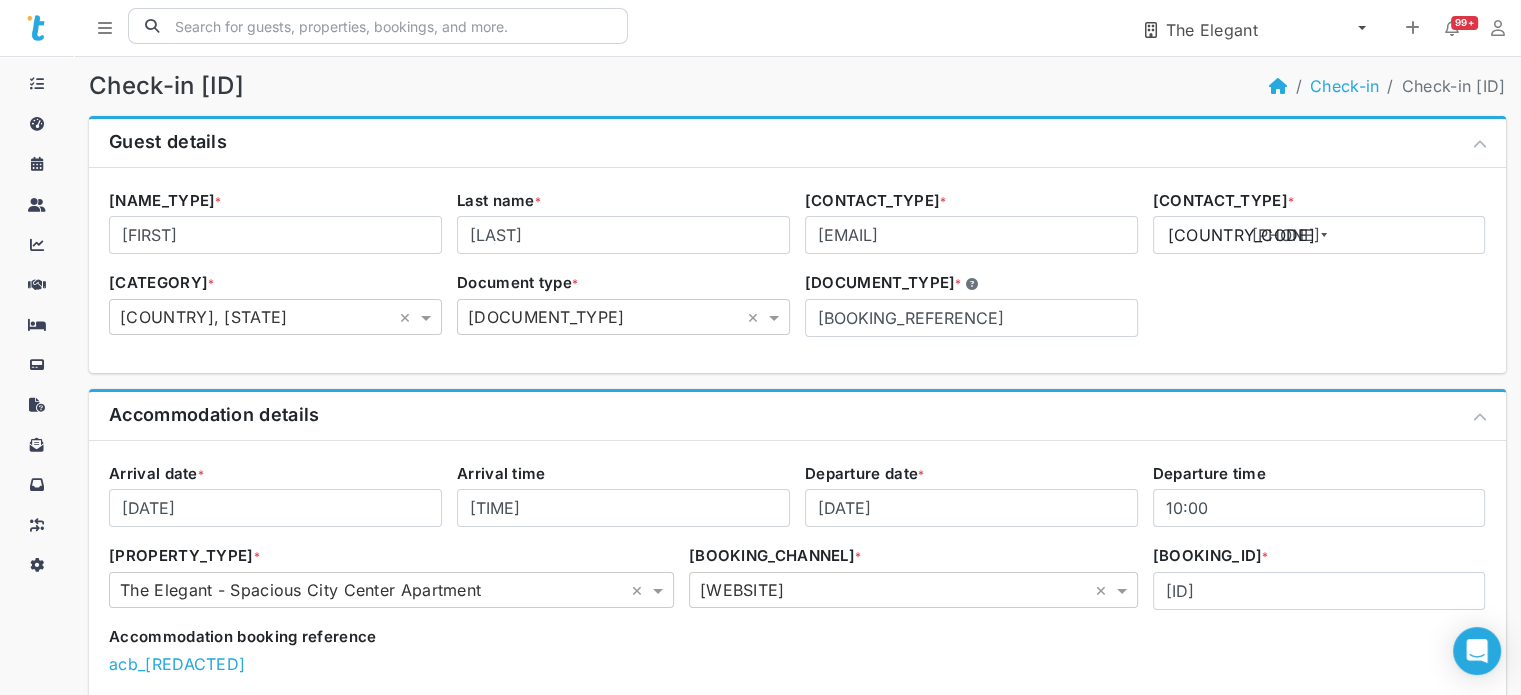 click on "The [PROPERTY_NAME]" at bounding box center [1261, 28] 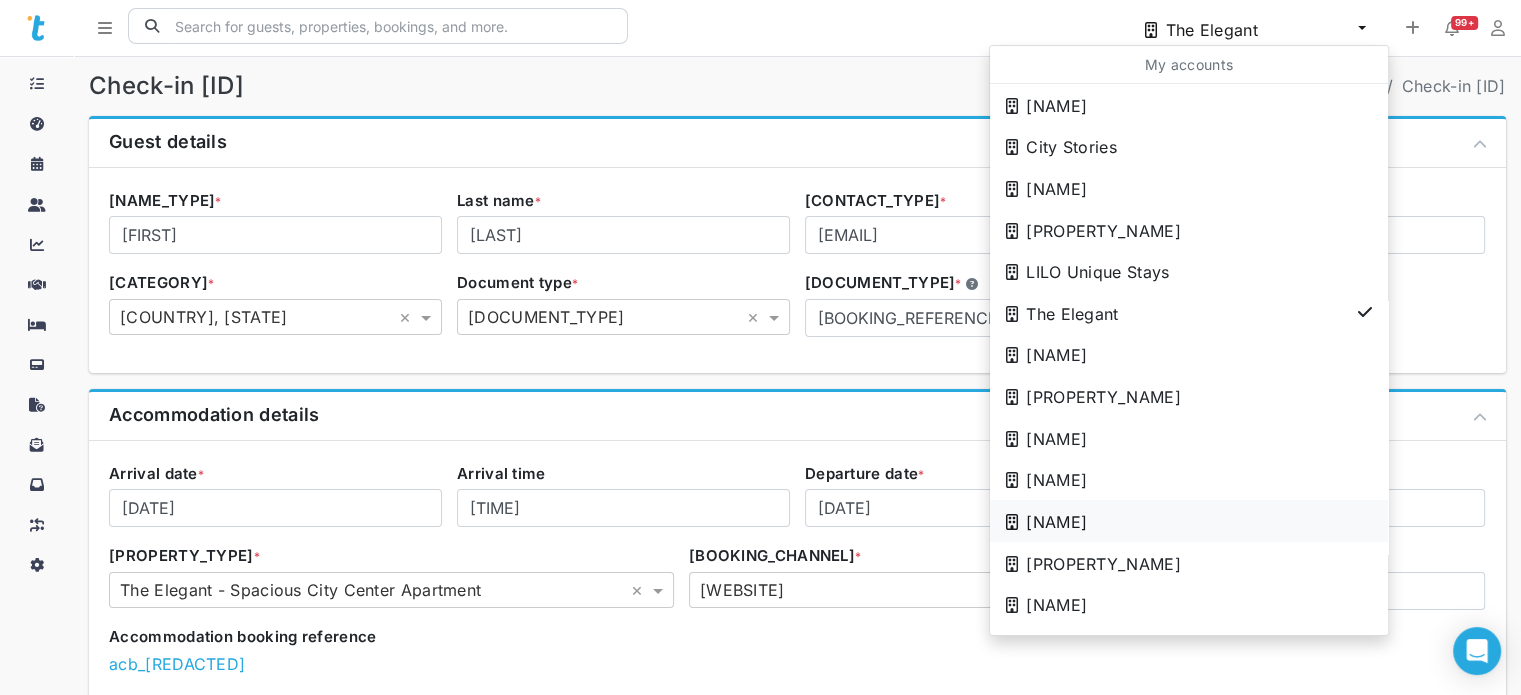 click on "The [PROPERTY_NAME]" at bounding box center (1190, 106) 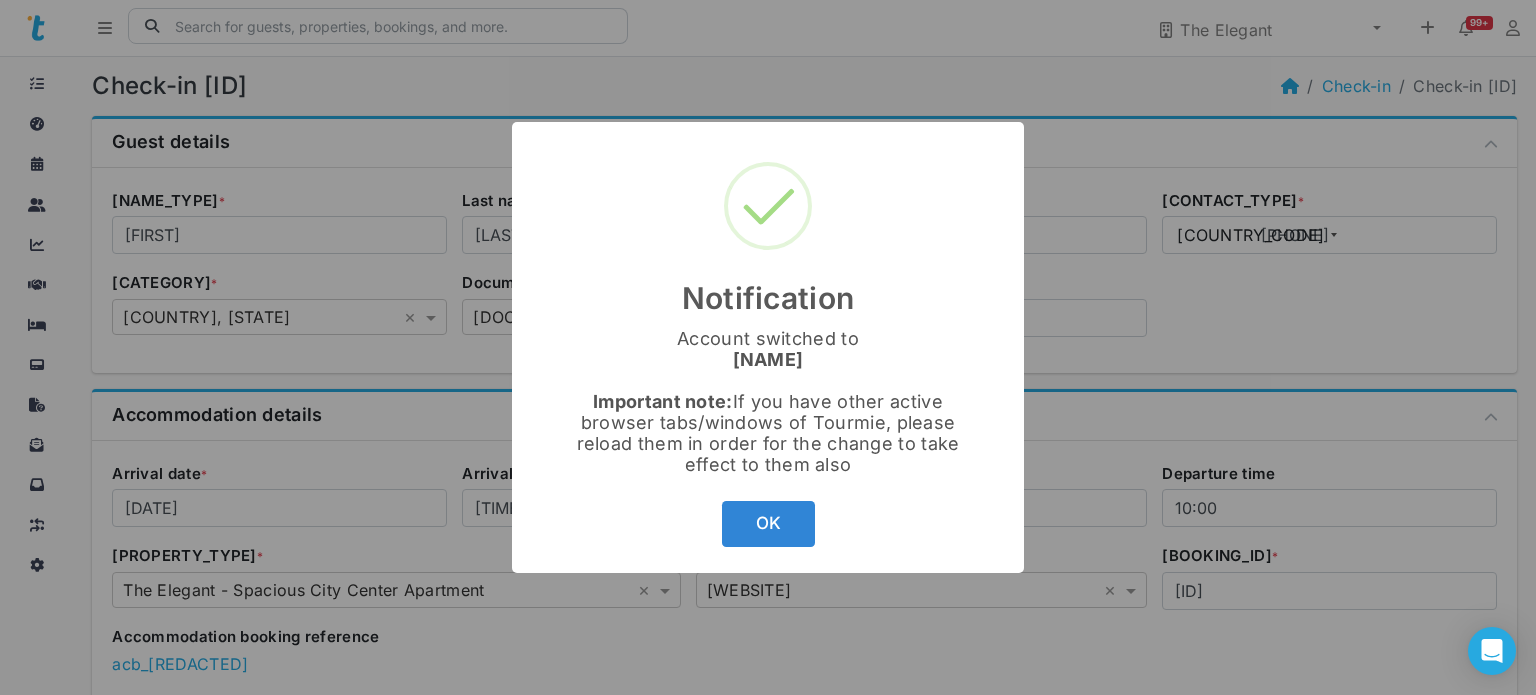 type 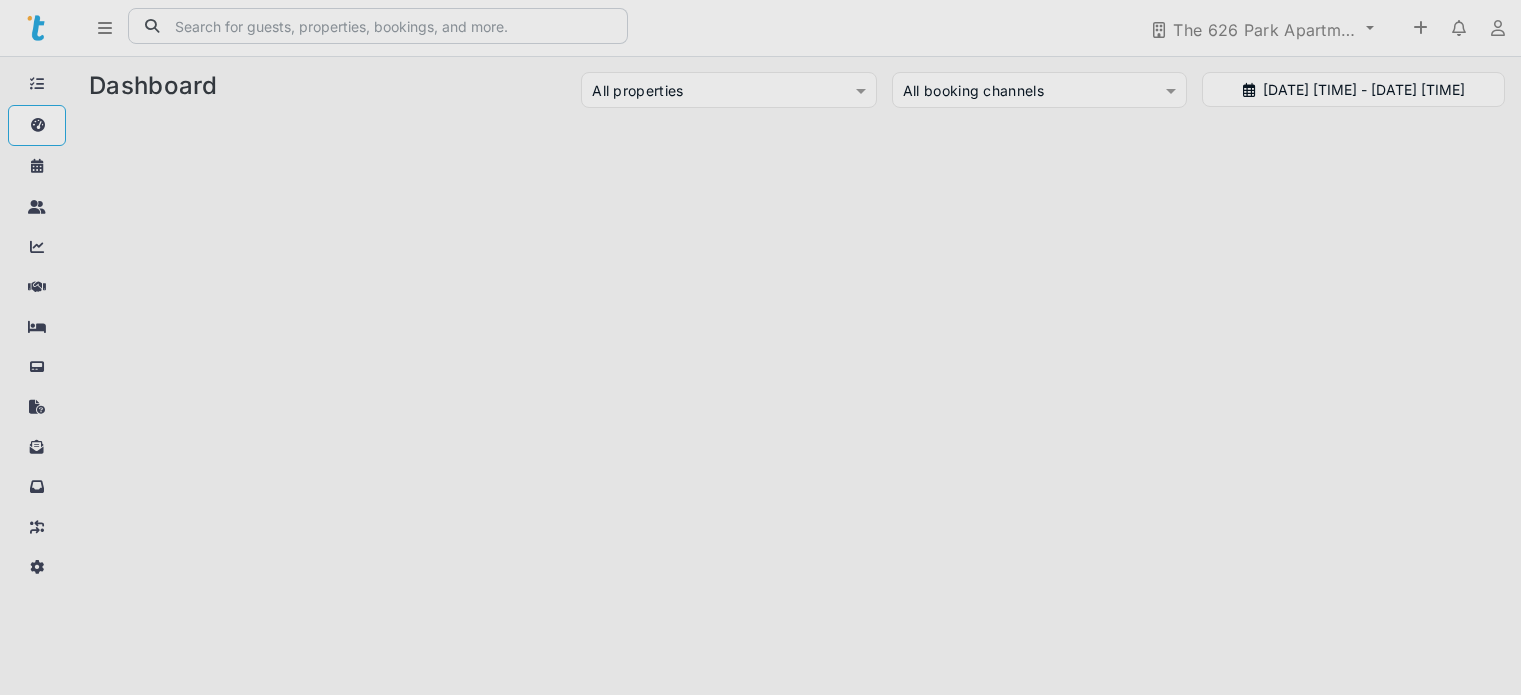 scroll, scrollTop: 0, scrollLeft: 0, axis: both 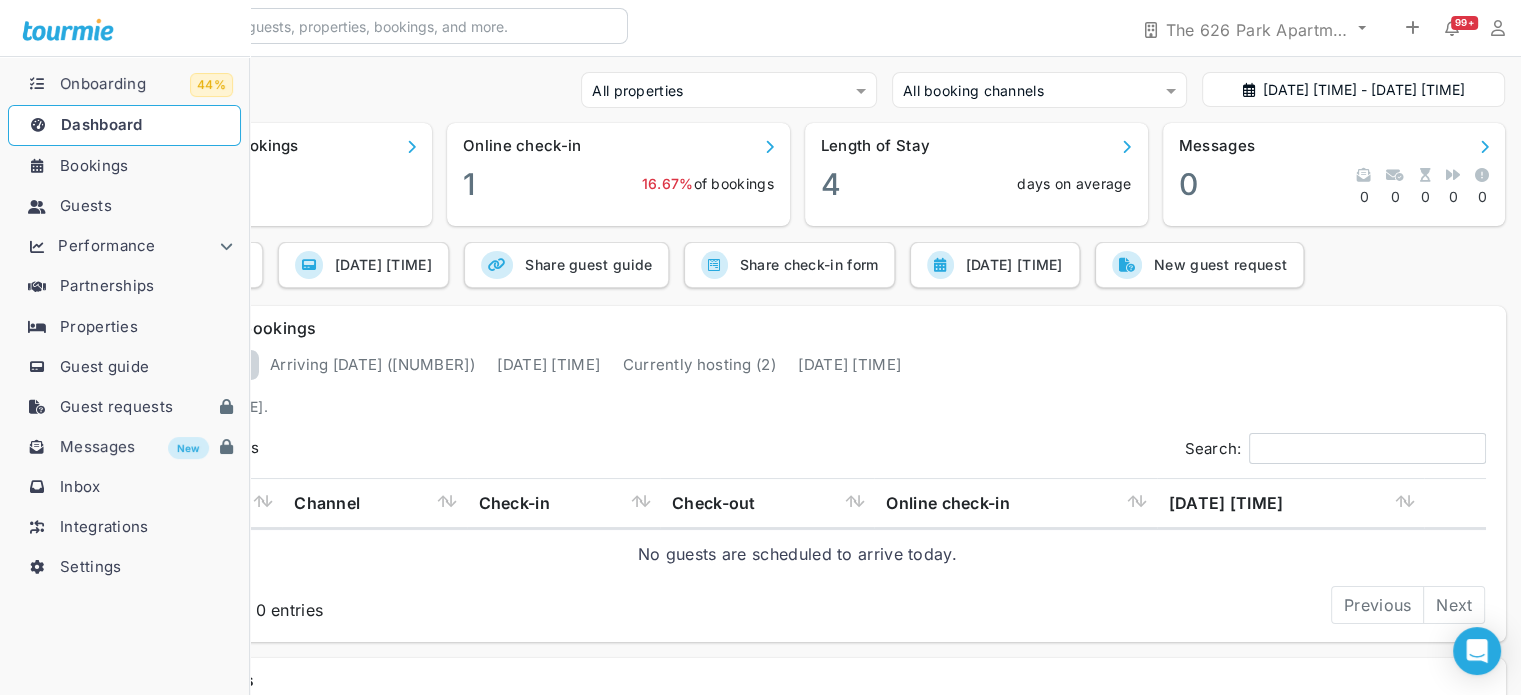 click on "Guests" at bounding box center (86, 205) 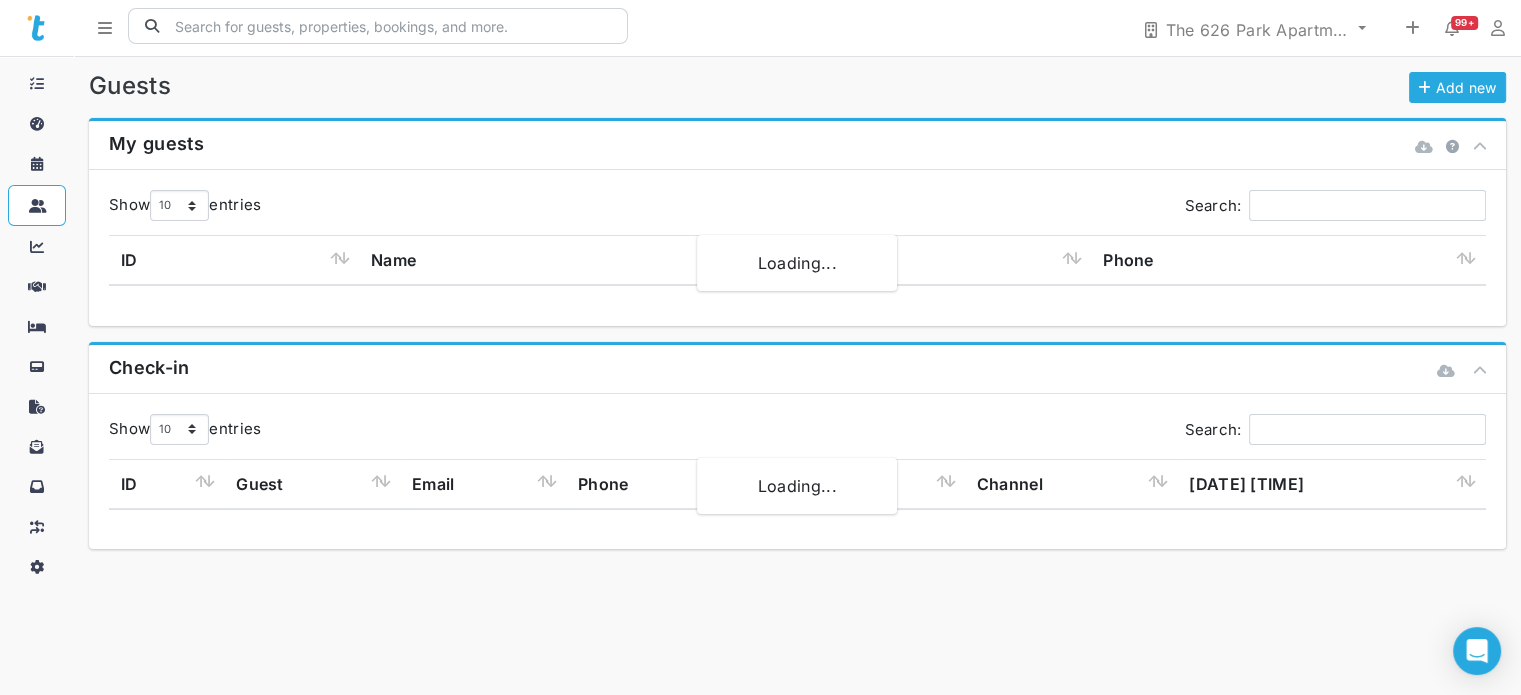 scroll, scrollTop: 638, scrollLeft: 57, axis: both 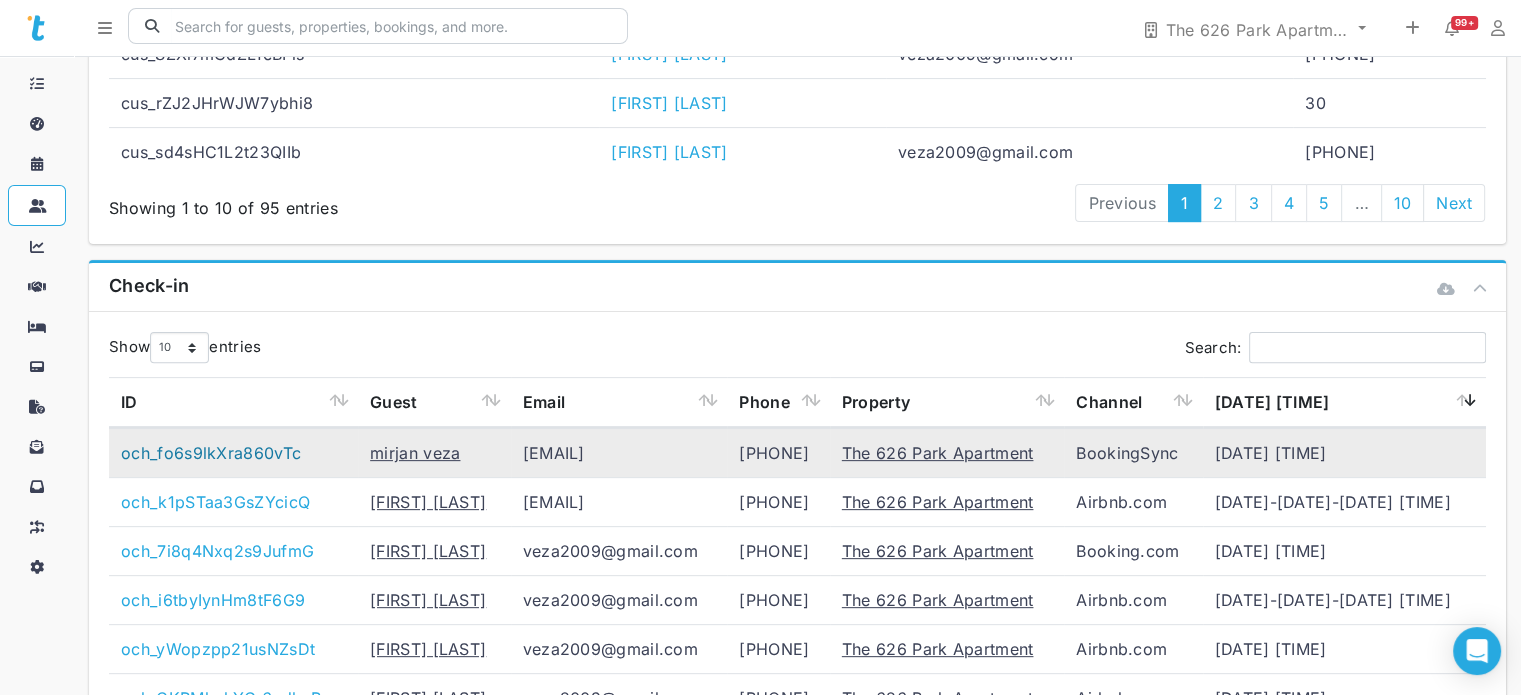 click on "och_fo6s9lkXra860vTc" at bounding box center [211, 453] 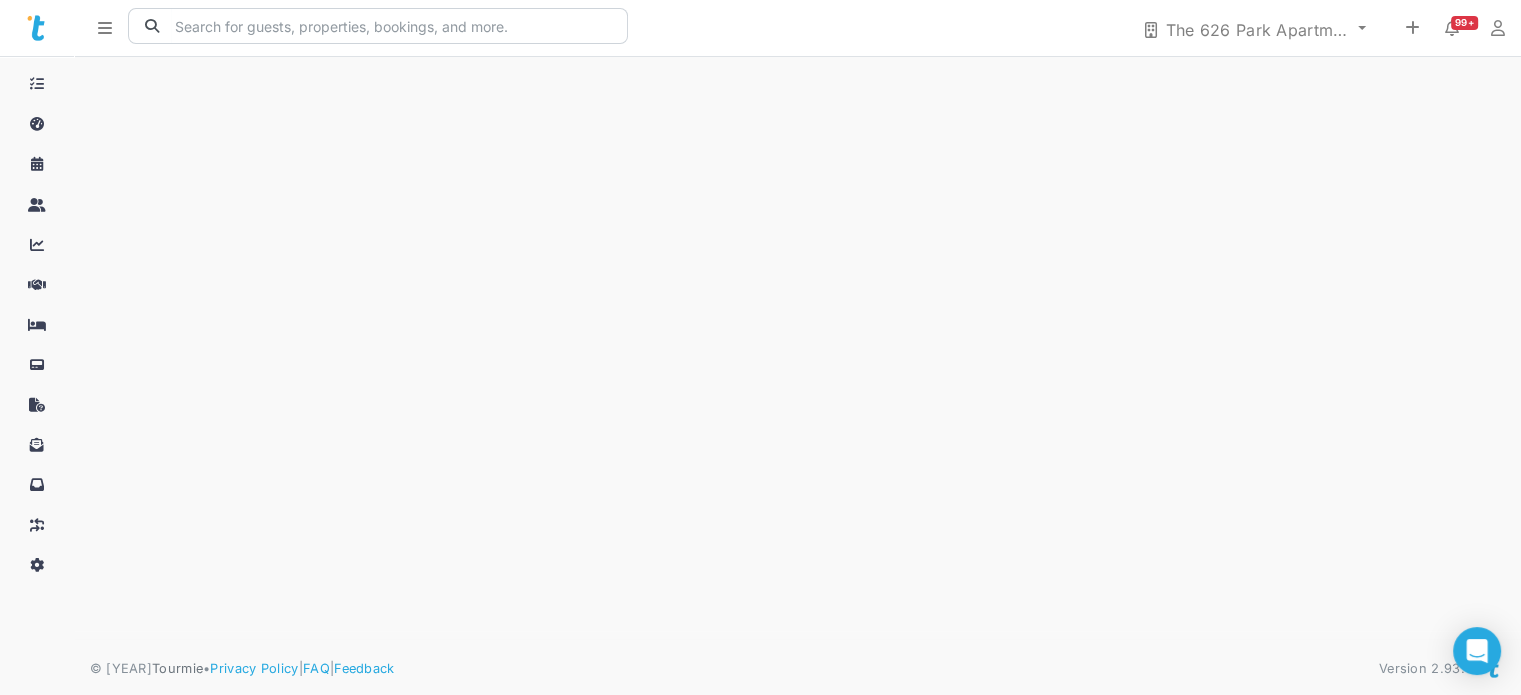 scroll, scrollTop: 0, scrollLeft: 0, axis: both 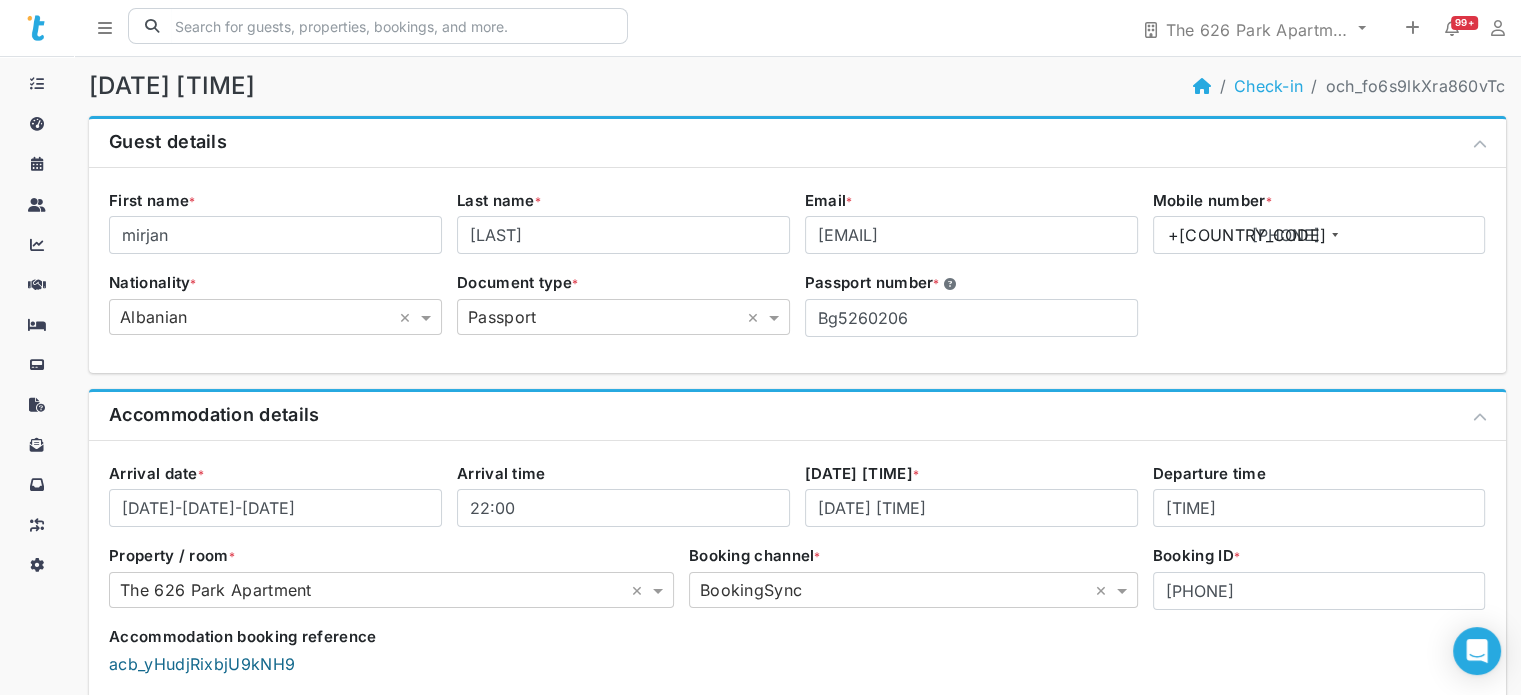 click on "[UNIQUE_ID]" at bounding box center (202, 664) 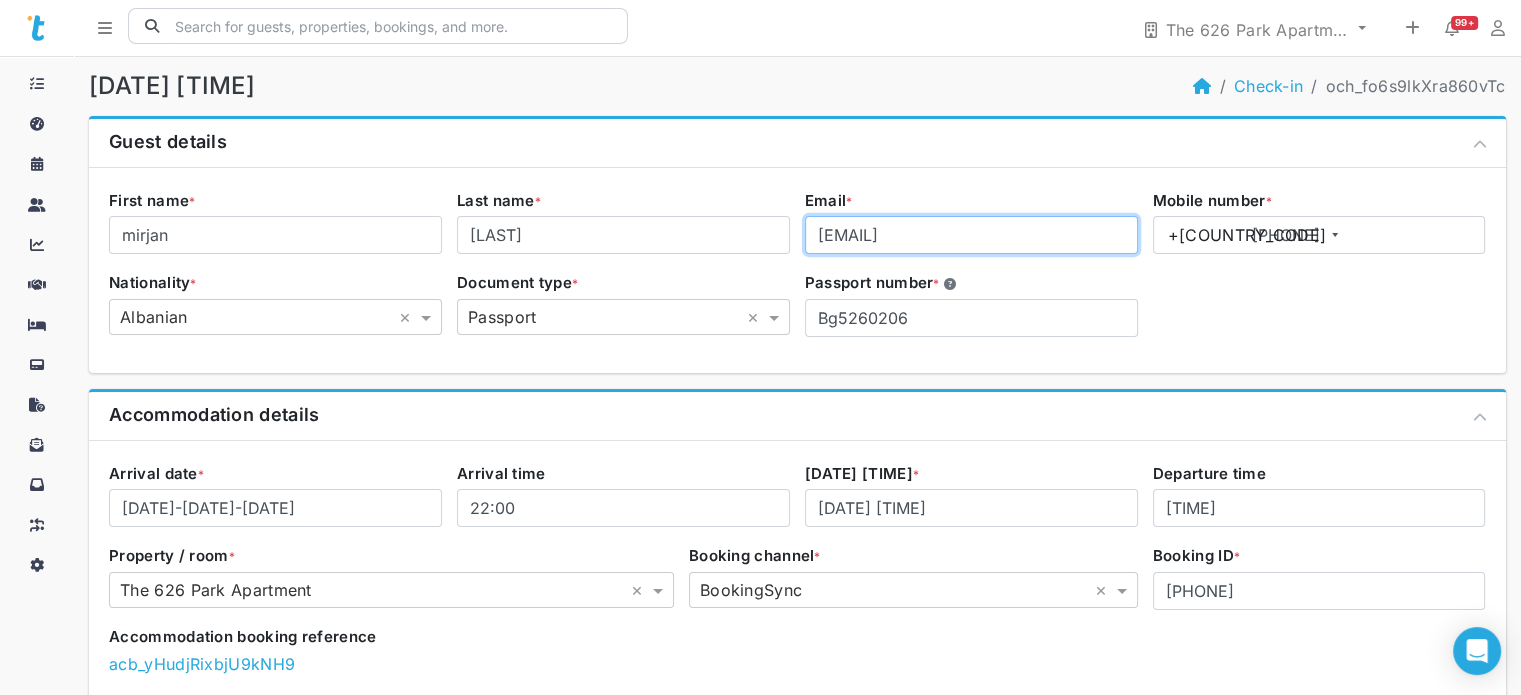 drag, startPoint x: 990, startPoint y: 230, endPoint x: 768, endPoint y: 218, distance: 222.32408 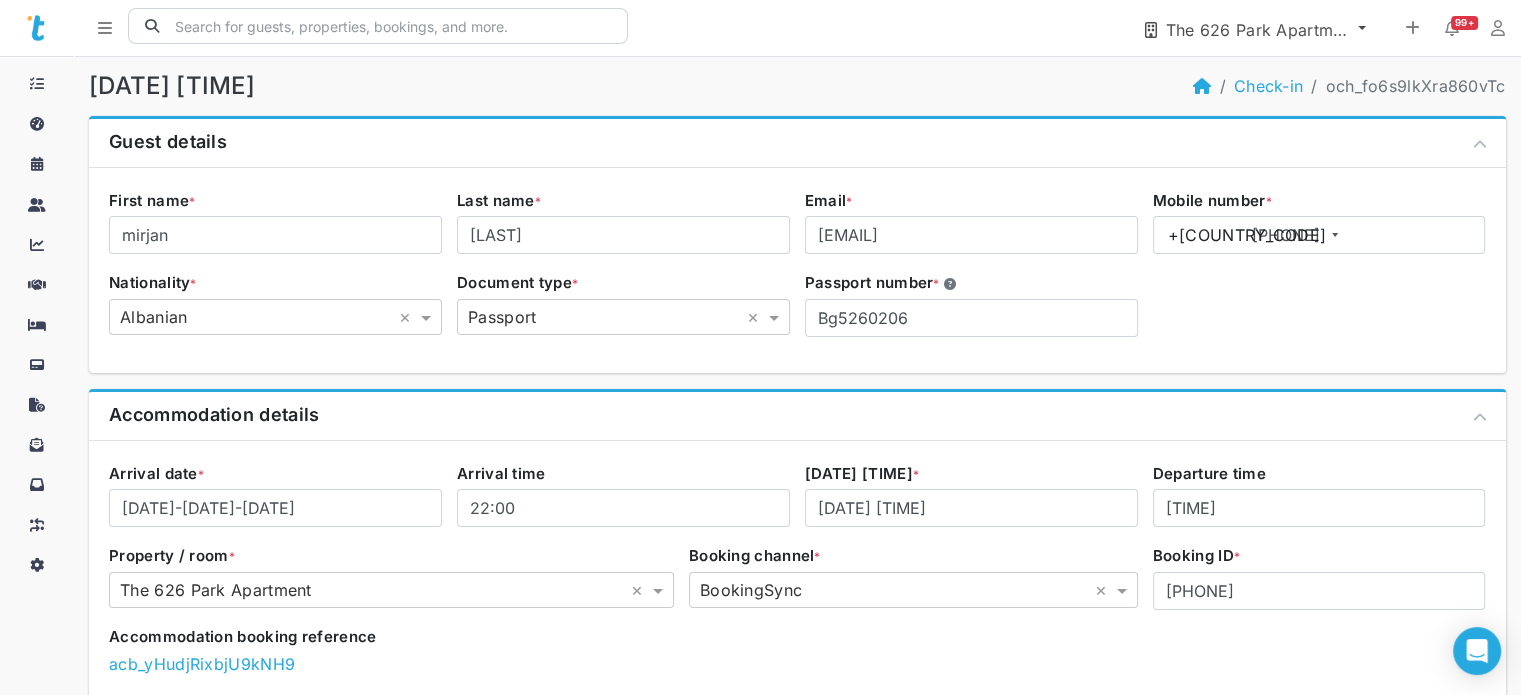 click on "The 626 Park Apartment" at bounding box center (1259, 30) 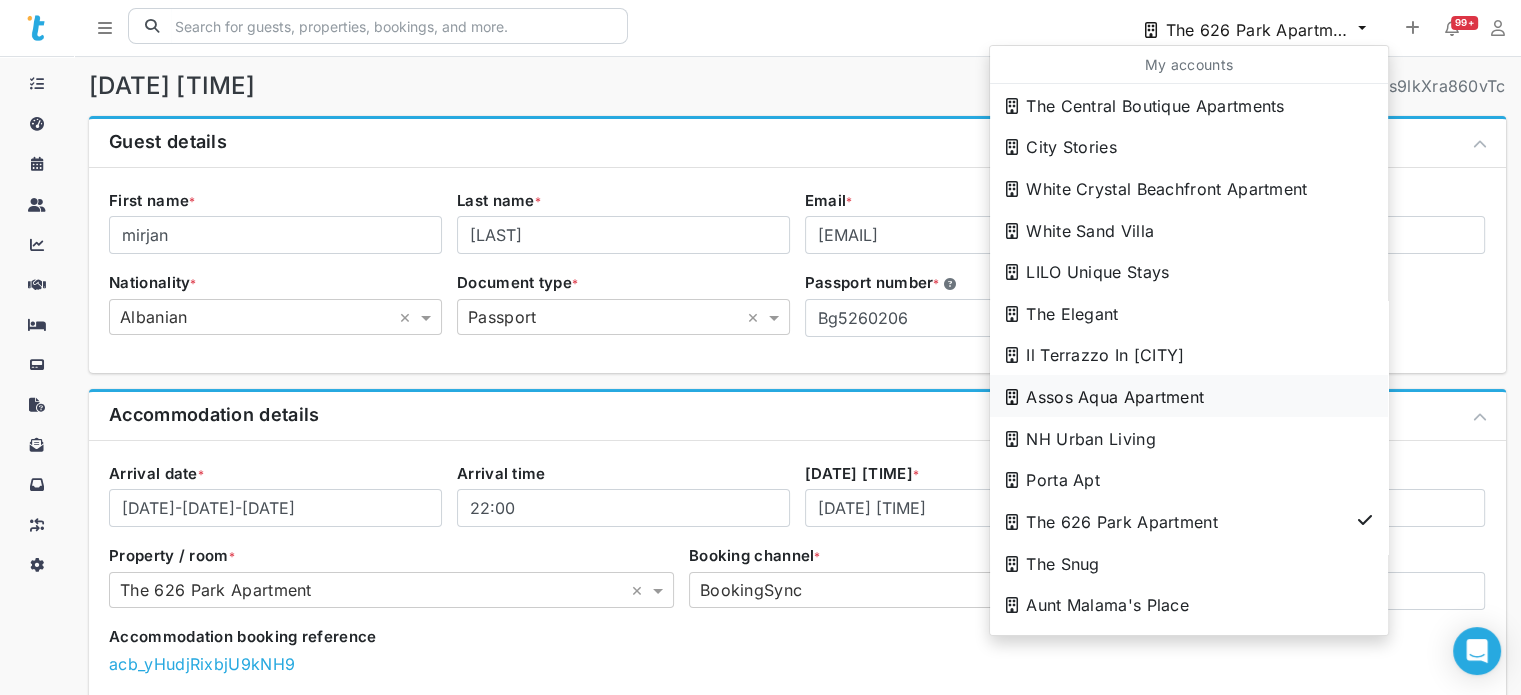 click on "Assos Aqua Apartment" at bounding box center [1190, 106] 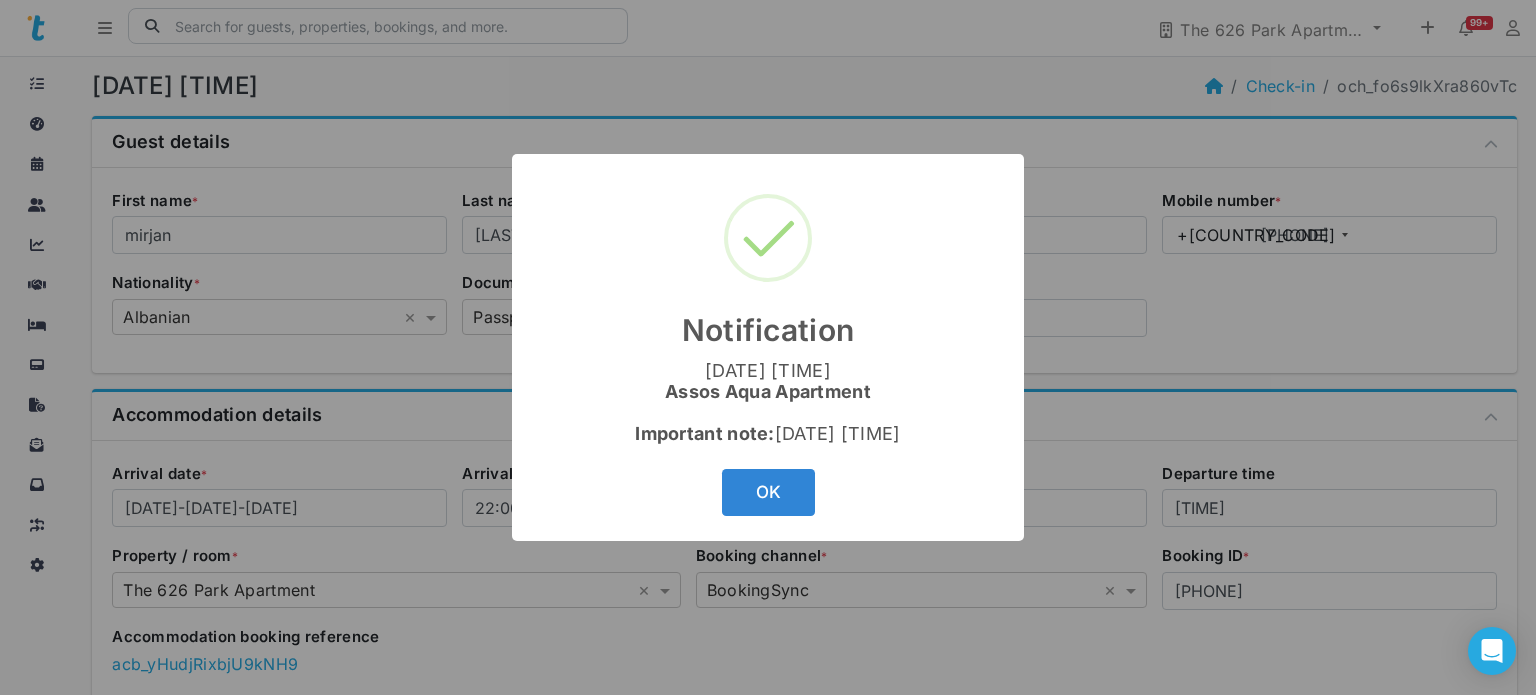 type 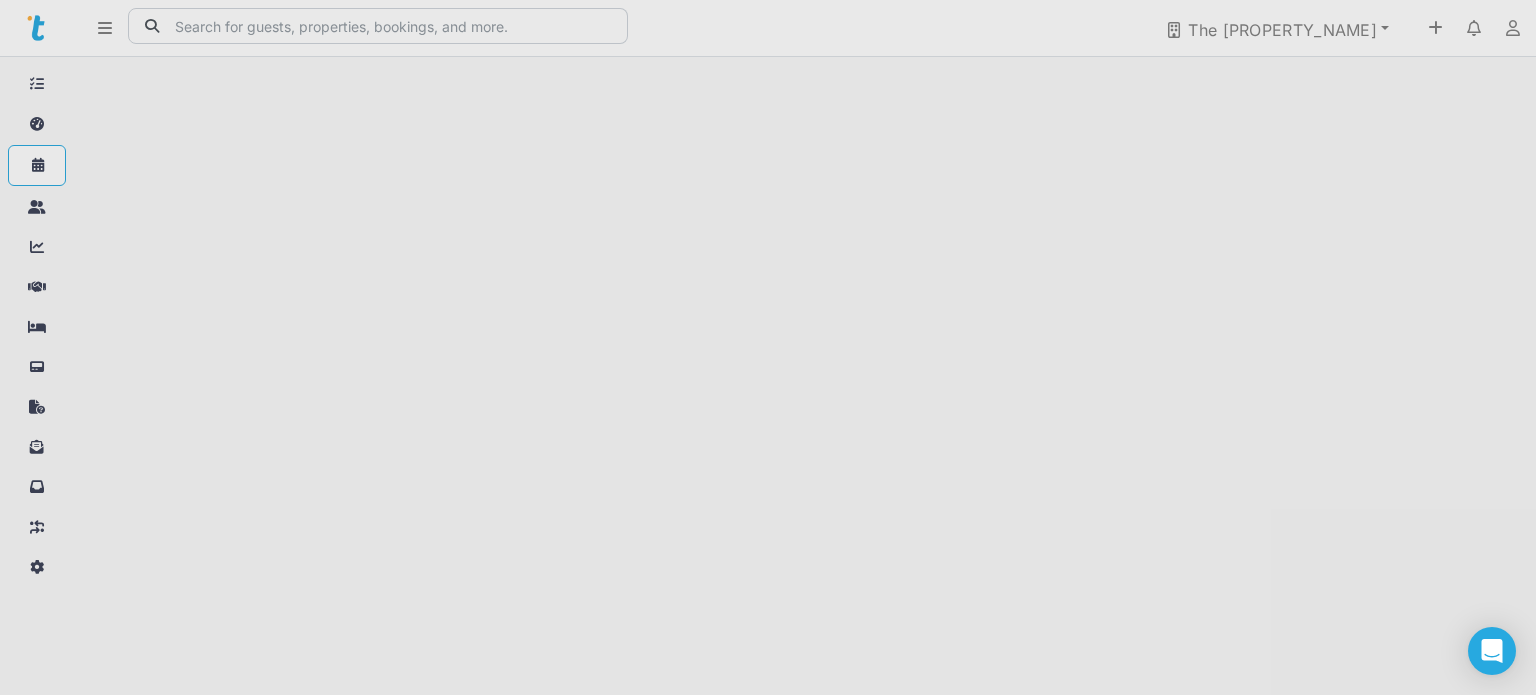 scroll, scrollTop: 0, scrollLeft: 0, axis: both 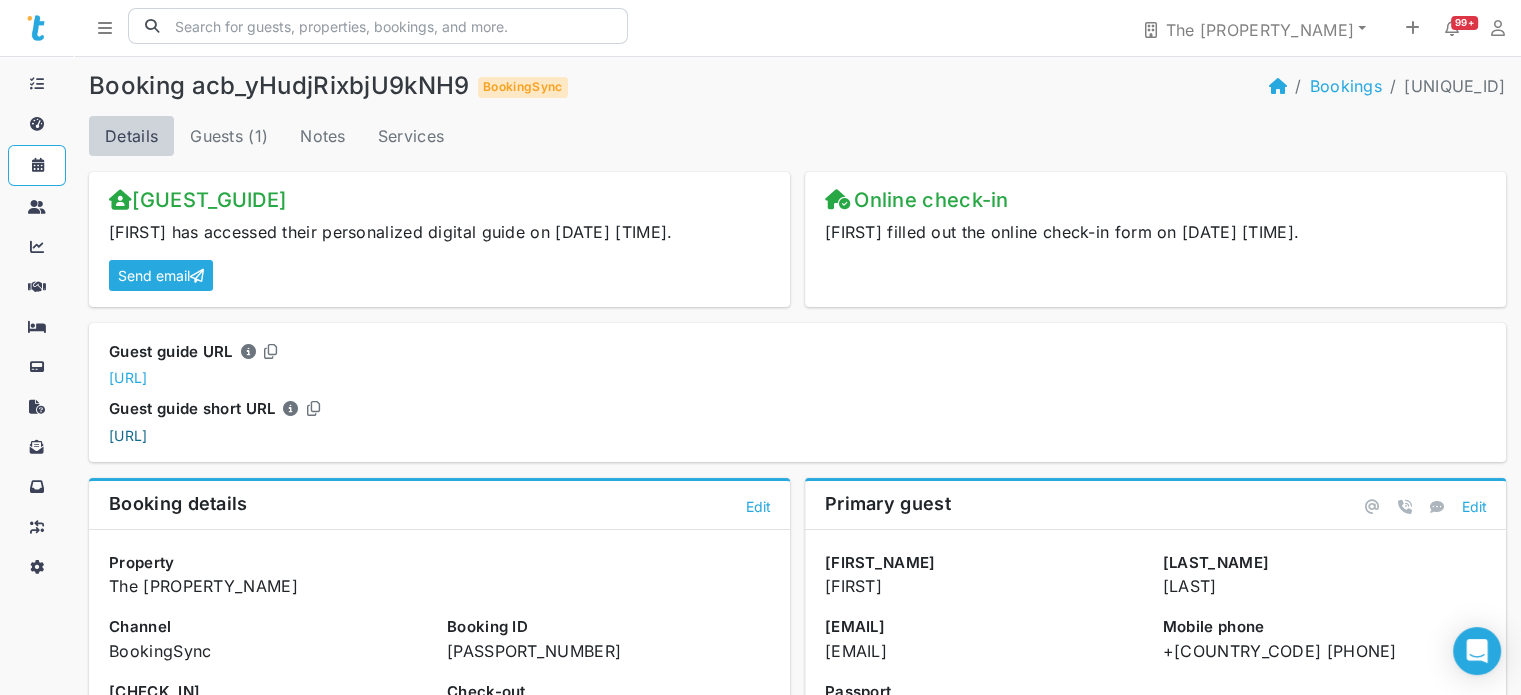 click on "[URL]" at bounding box center (128, 435) 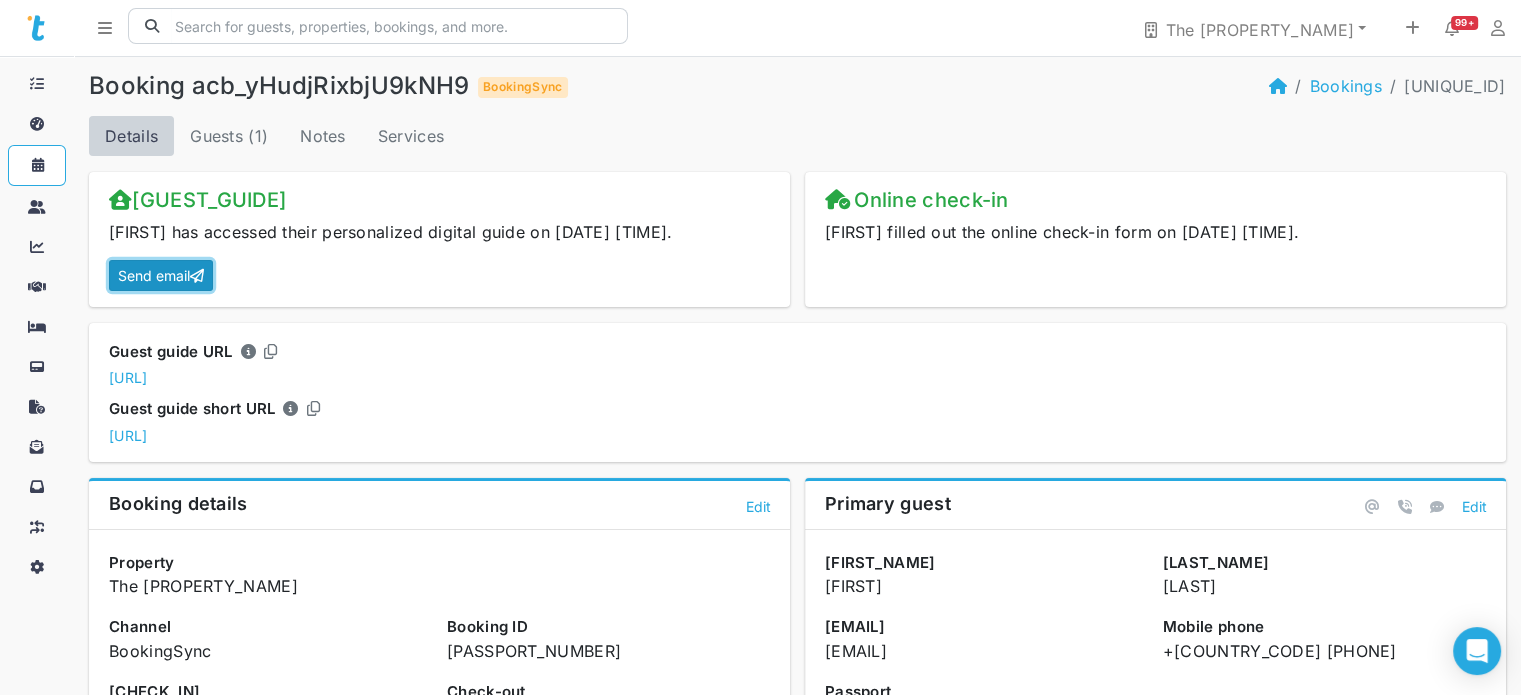 click on "Send email" at bounding box center (161, 275) 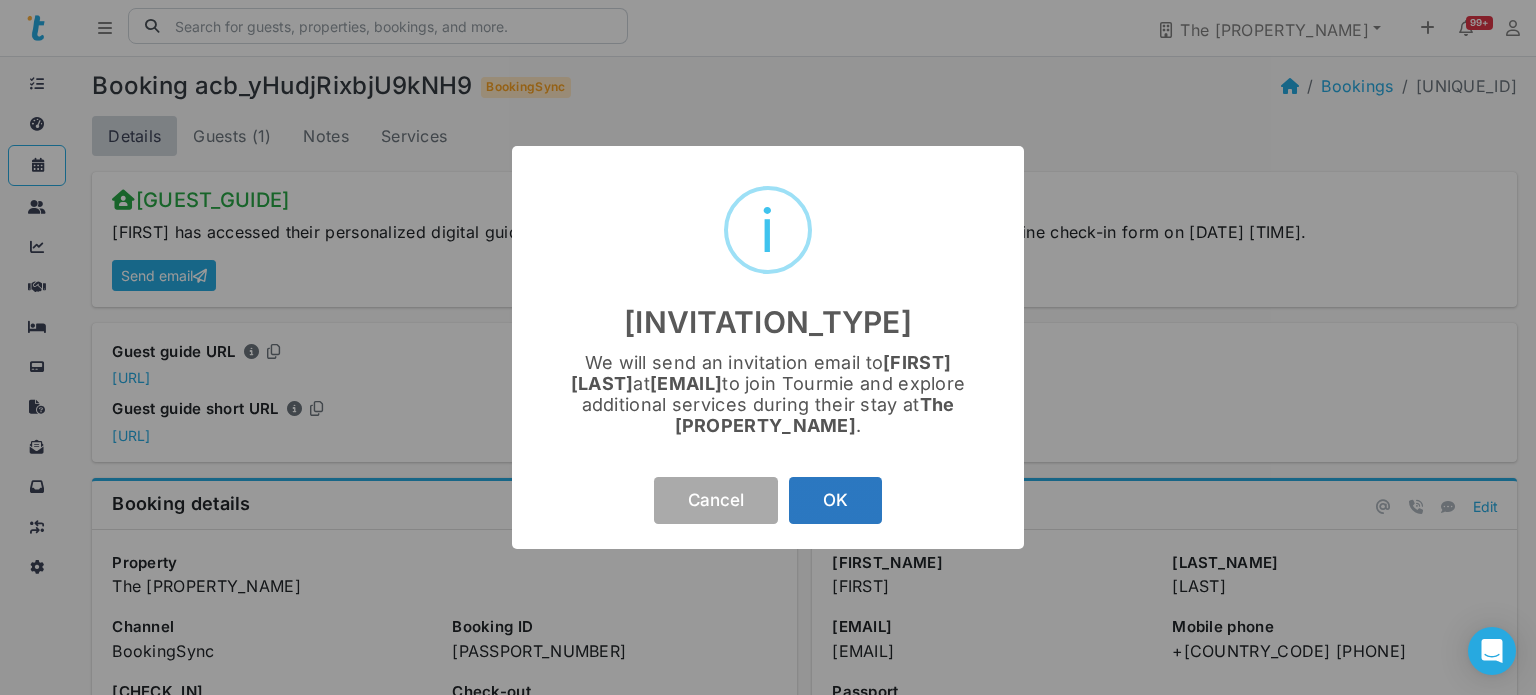 click on "OK" at bounding box center (835, 500) 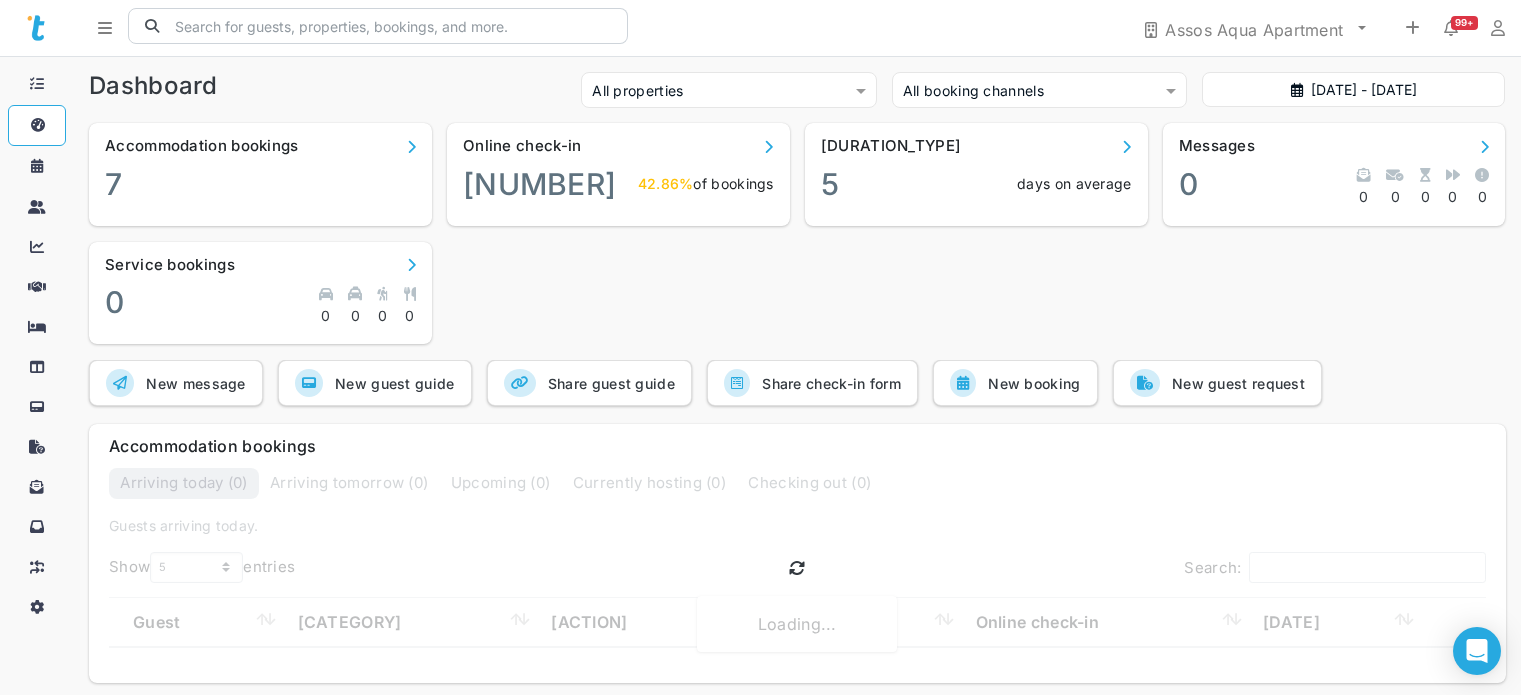 scroll, scrollTop: 0, scrollLeft: 0, axis: both 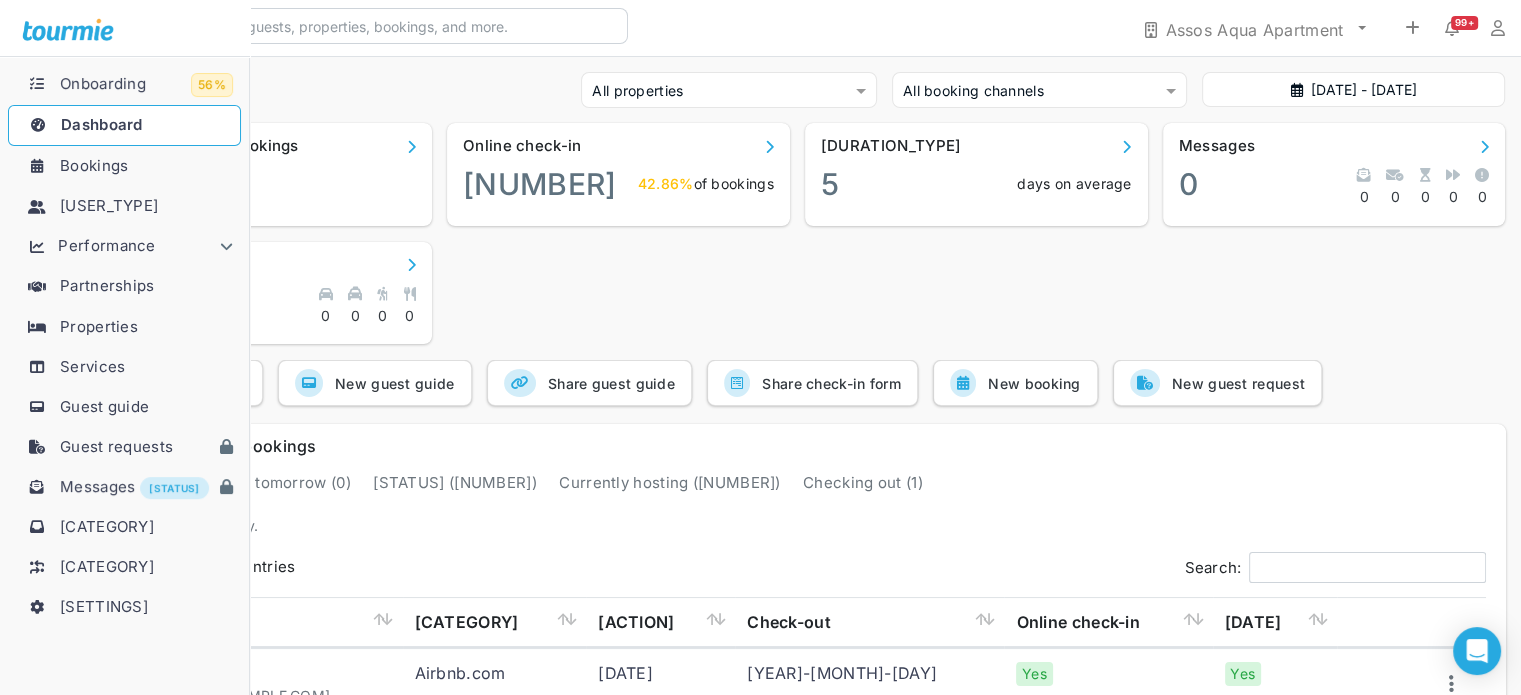 click at bounding box center (38, 206) 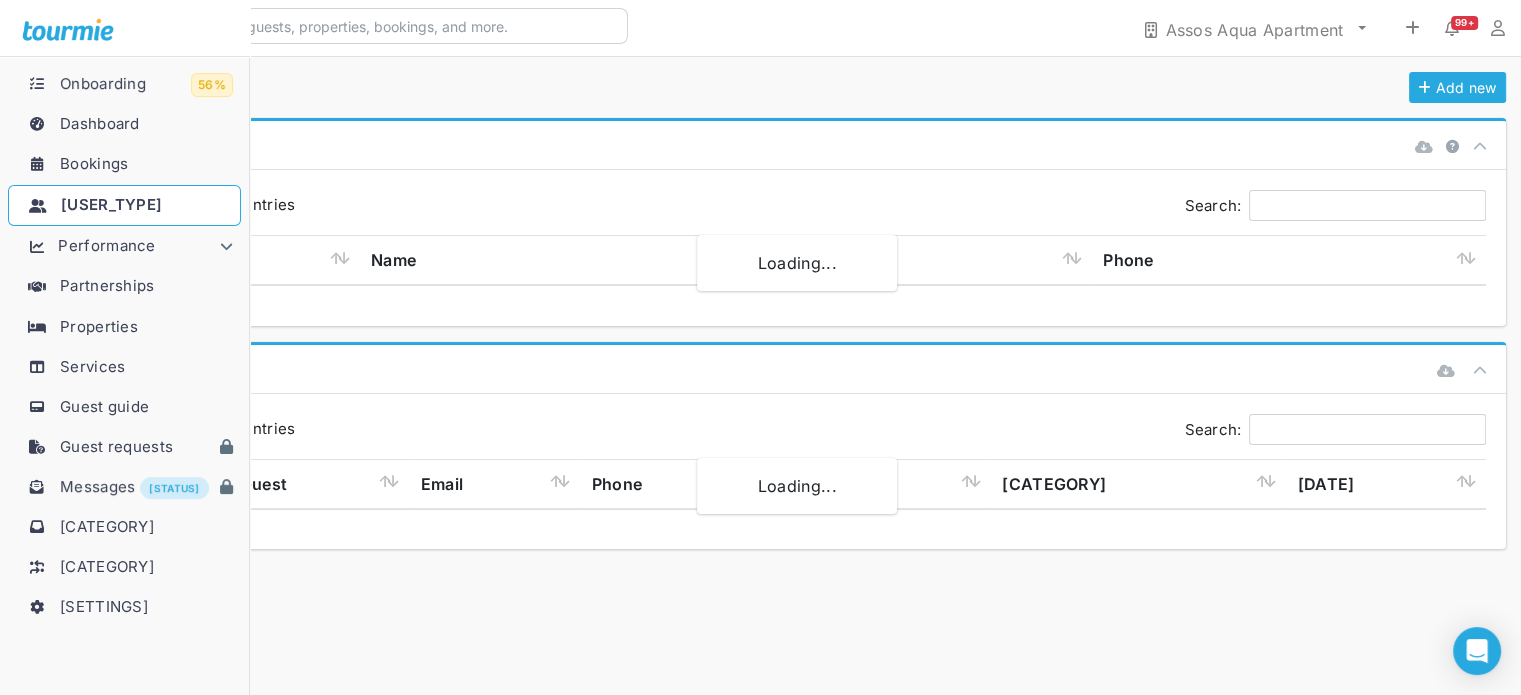 click on "Guests" at bounding box center (111, 204) 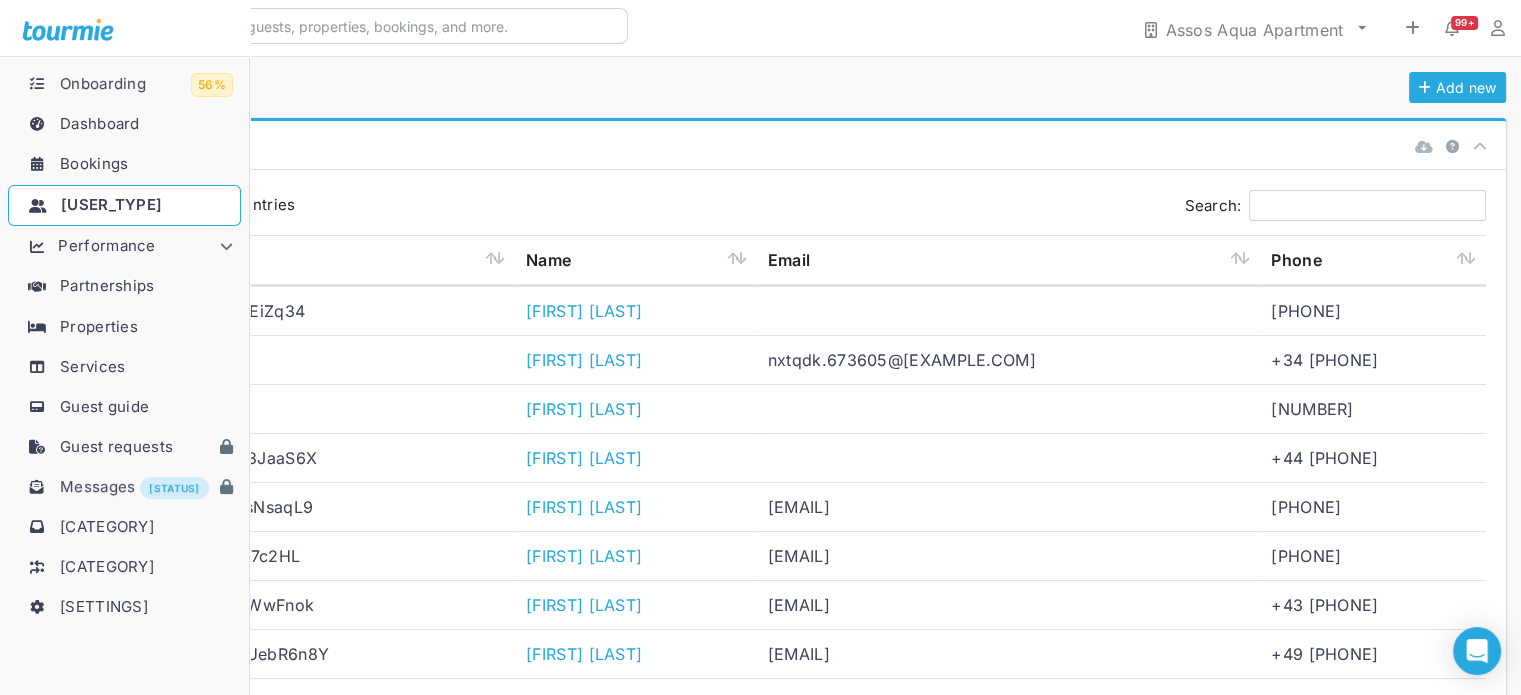 scroll, scrollTop: 638, scrollLeft: 57, axis: both 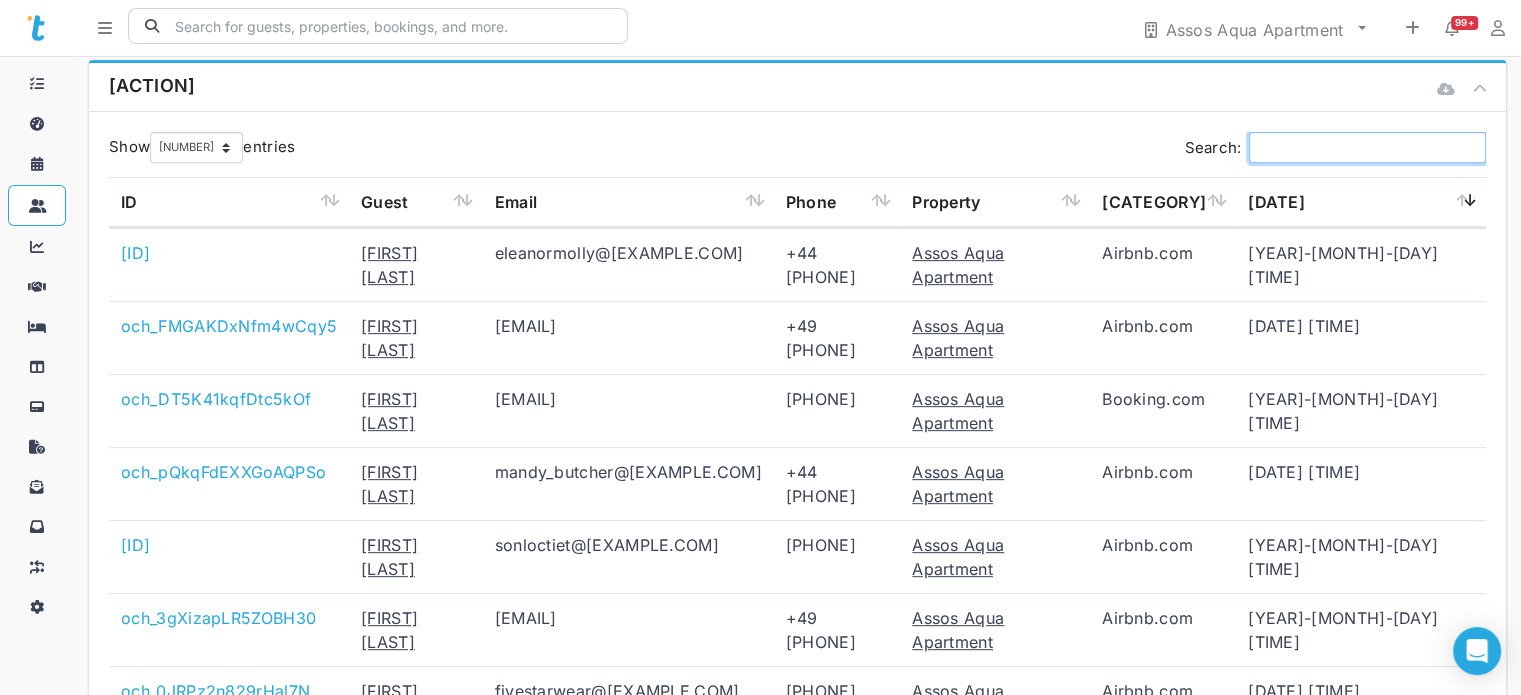 click on "Search:" at bounding box center [1367, 147] 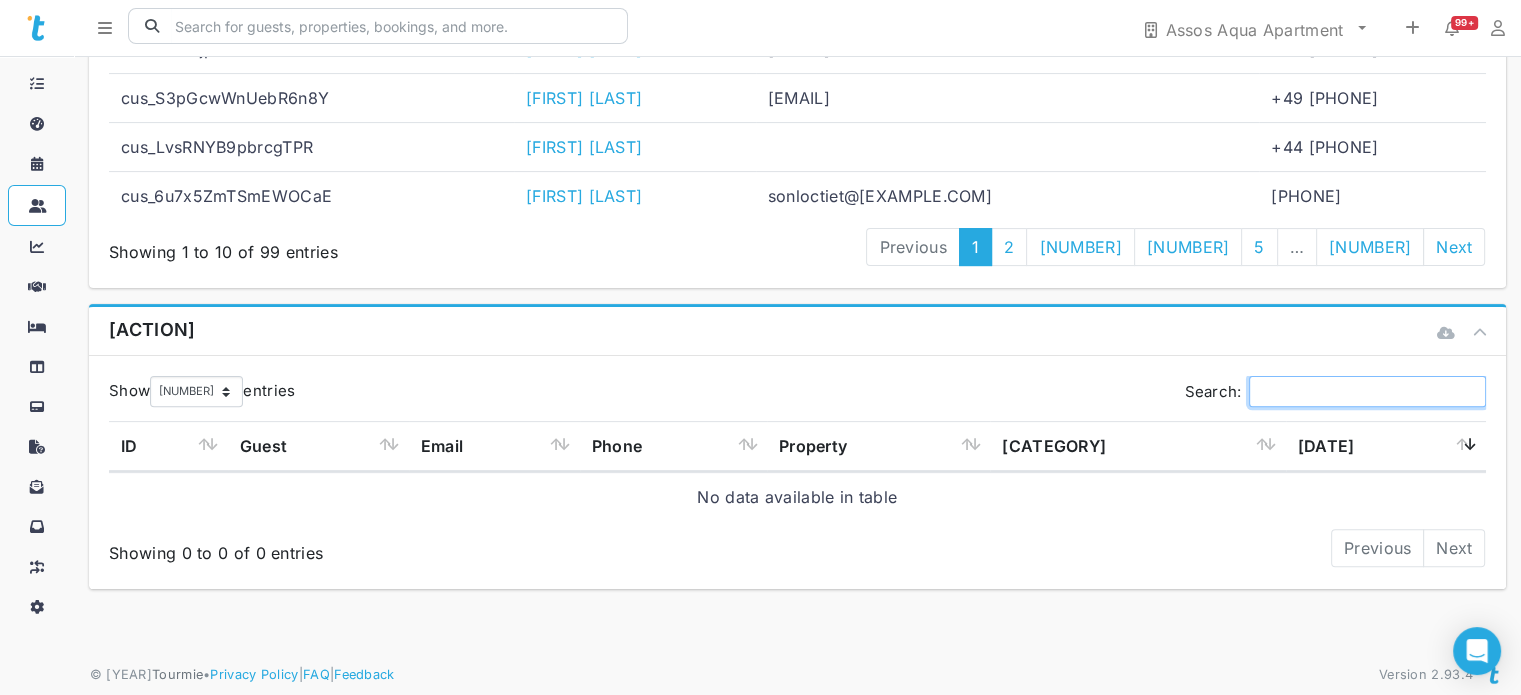 scroll, scrollTop: 800, scrollLeft: 0, axis: vertical 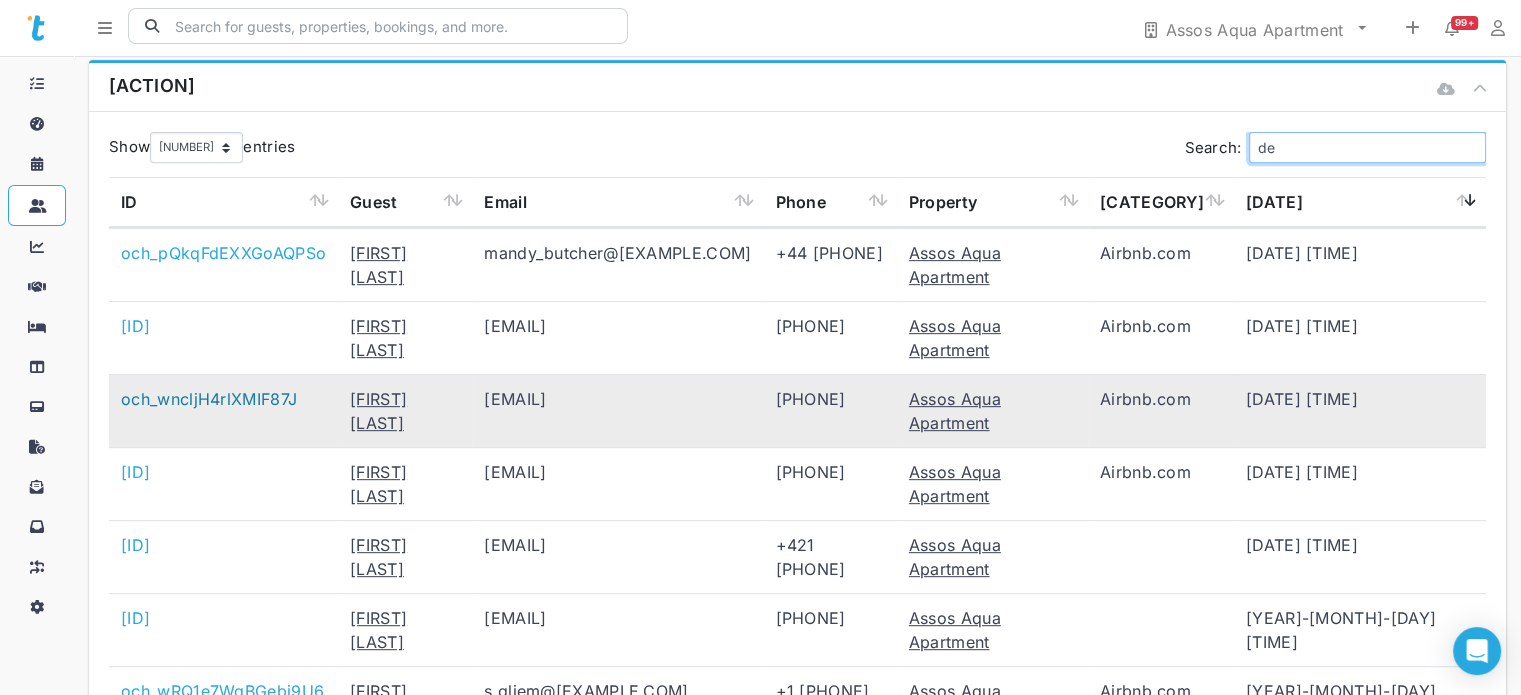 type on "de" 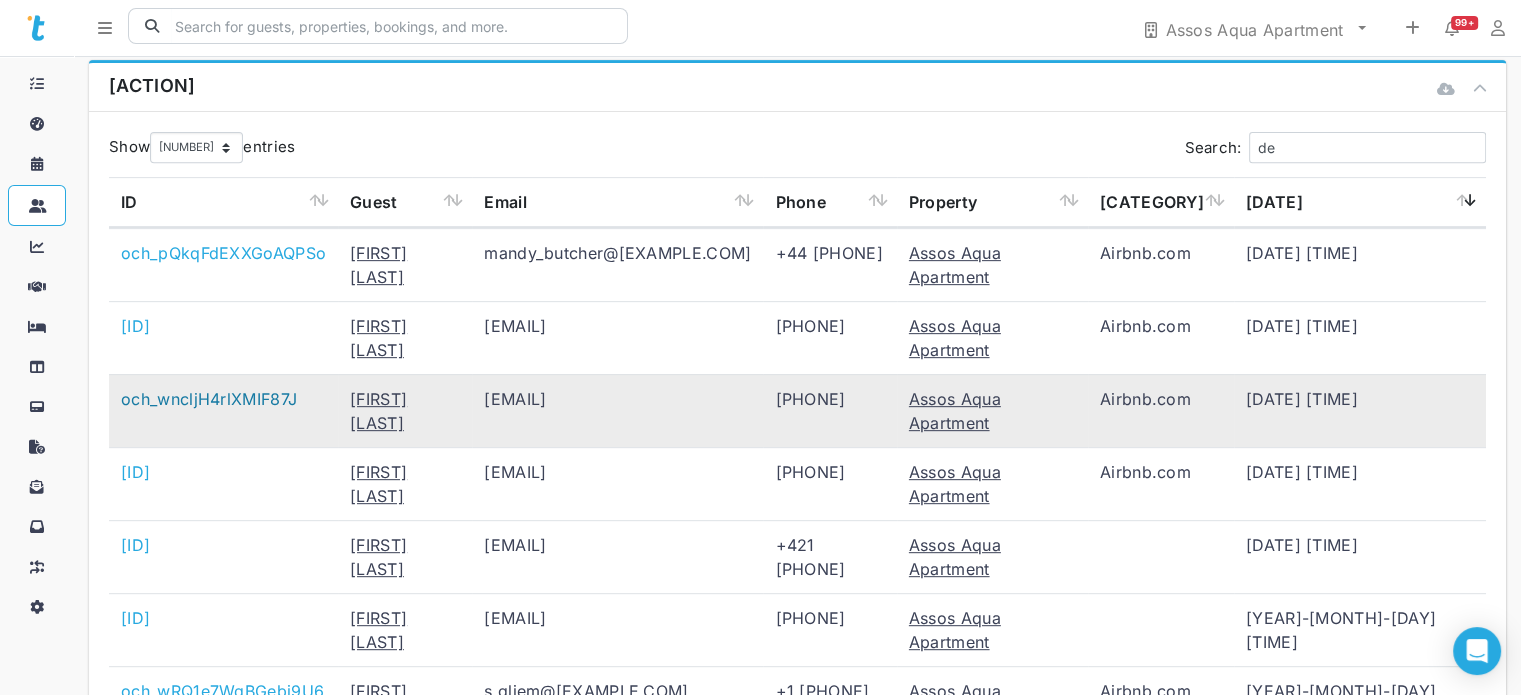 click on "och_wncljH4rlXMIF87J" at bounding box center (209, 399) 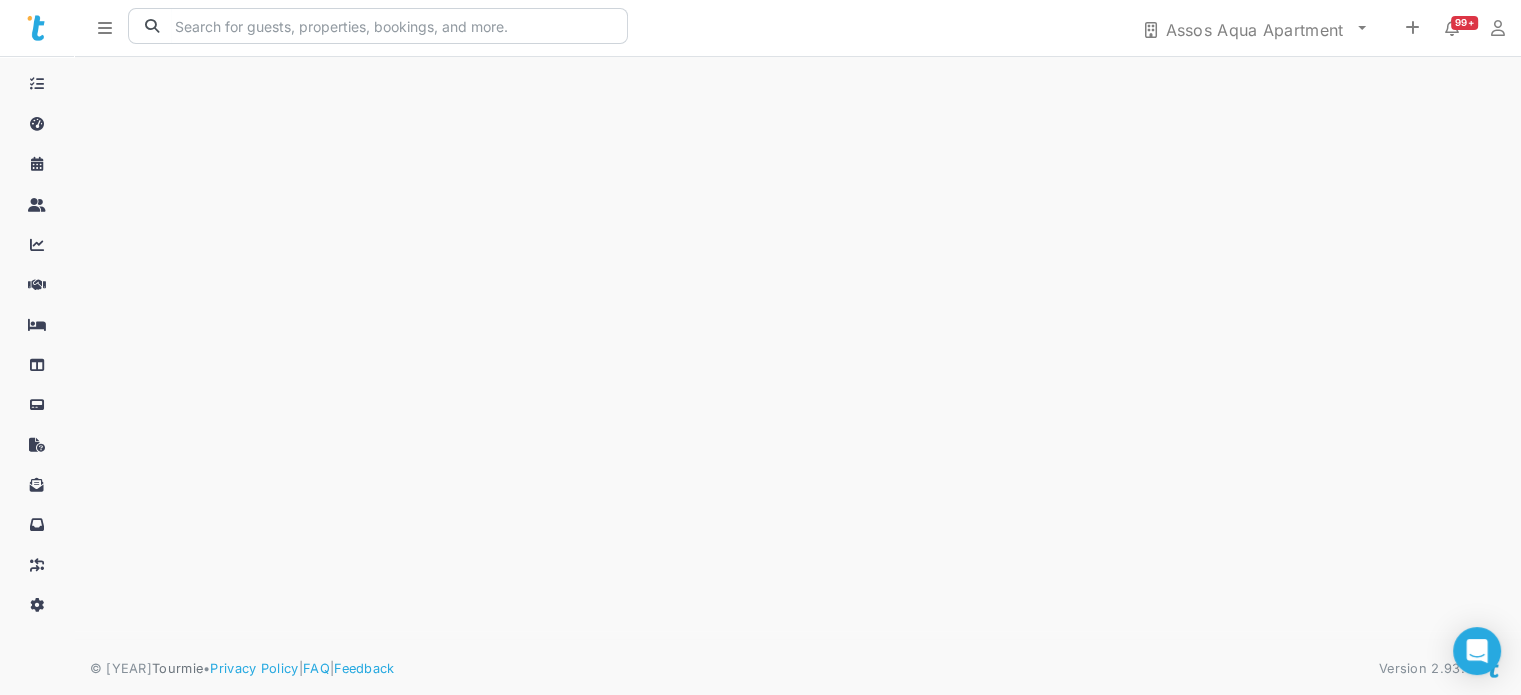 scroll, scrollTop: 0, scrollLeft: 0, axis: both 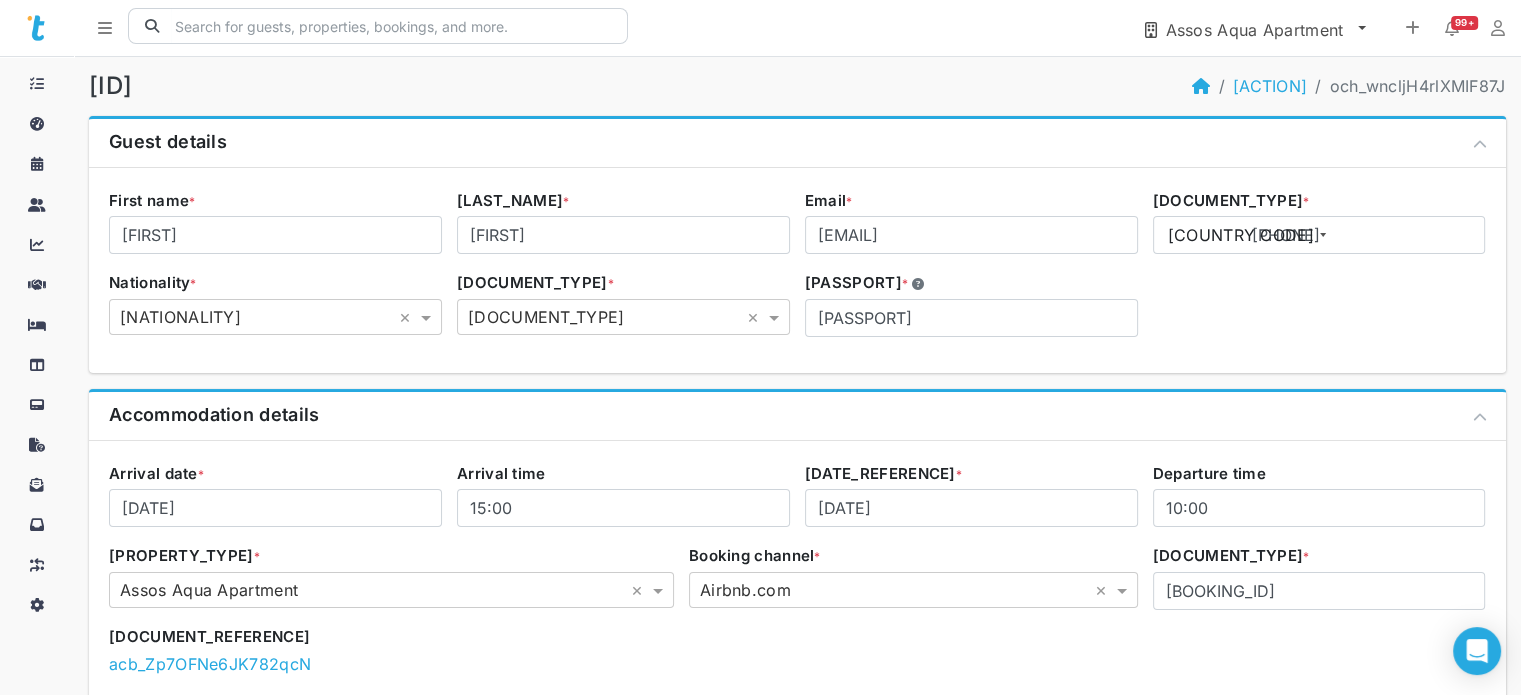 click on "Assos Aqua Apartment" at bounding box center (1259, 30) 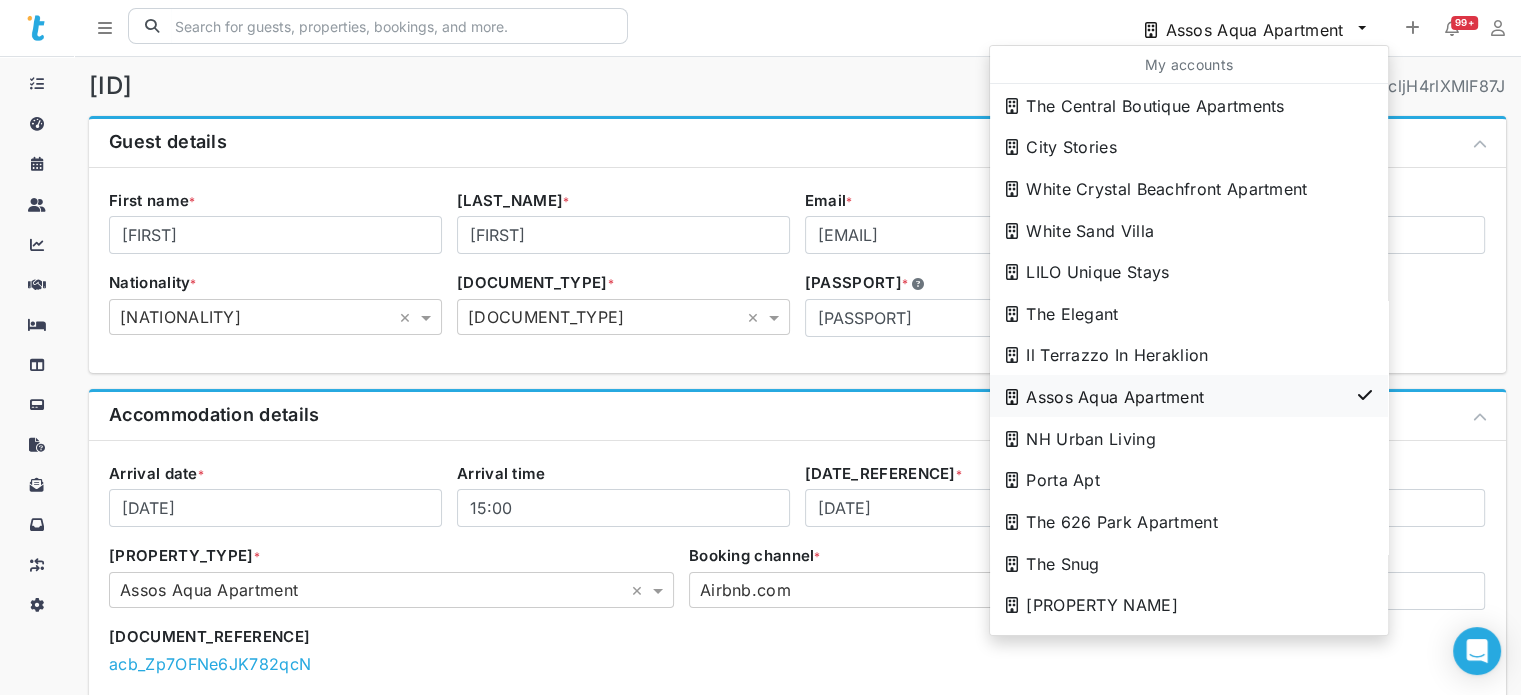 click on "Assos Aqua Apartment" at bounding box center [1163, 397] 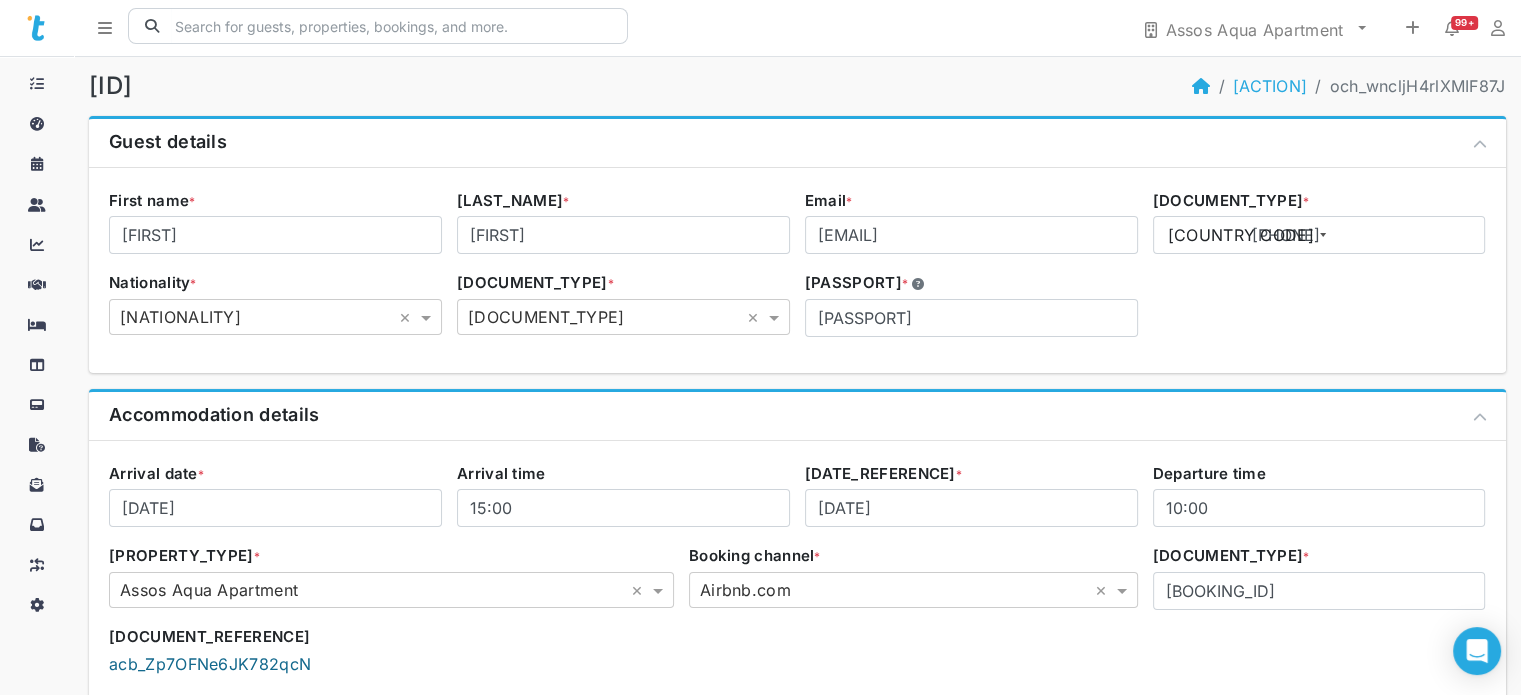 click on "acb_Zp7OFNe6JK782qcN" at bounding box center [210, 664] 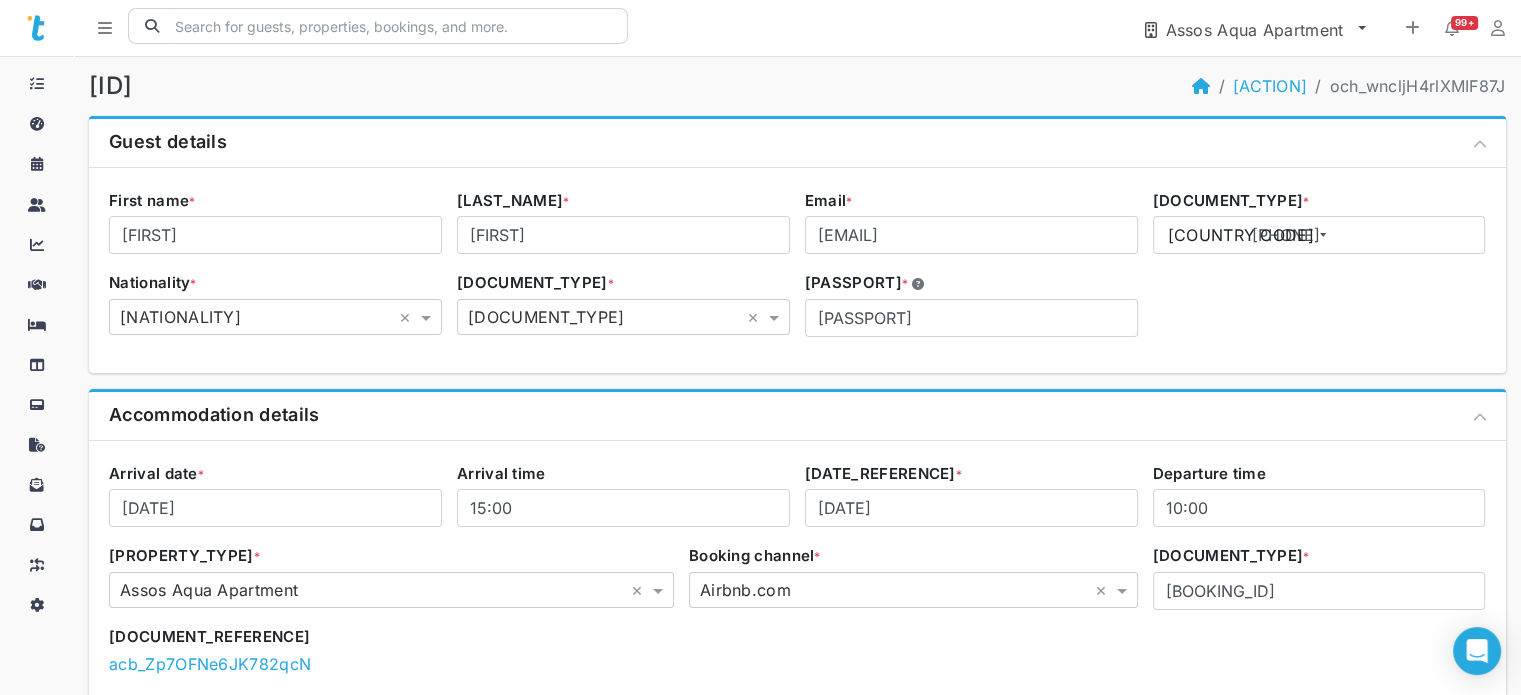 click on "Assos Aqua Apartment" at bounding box center (1259, 30) 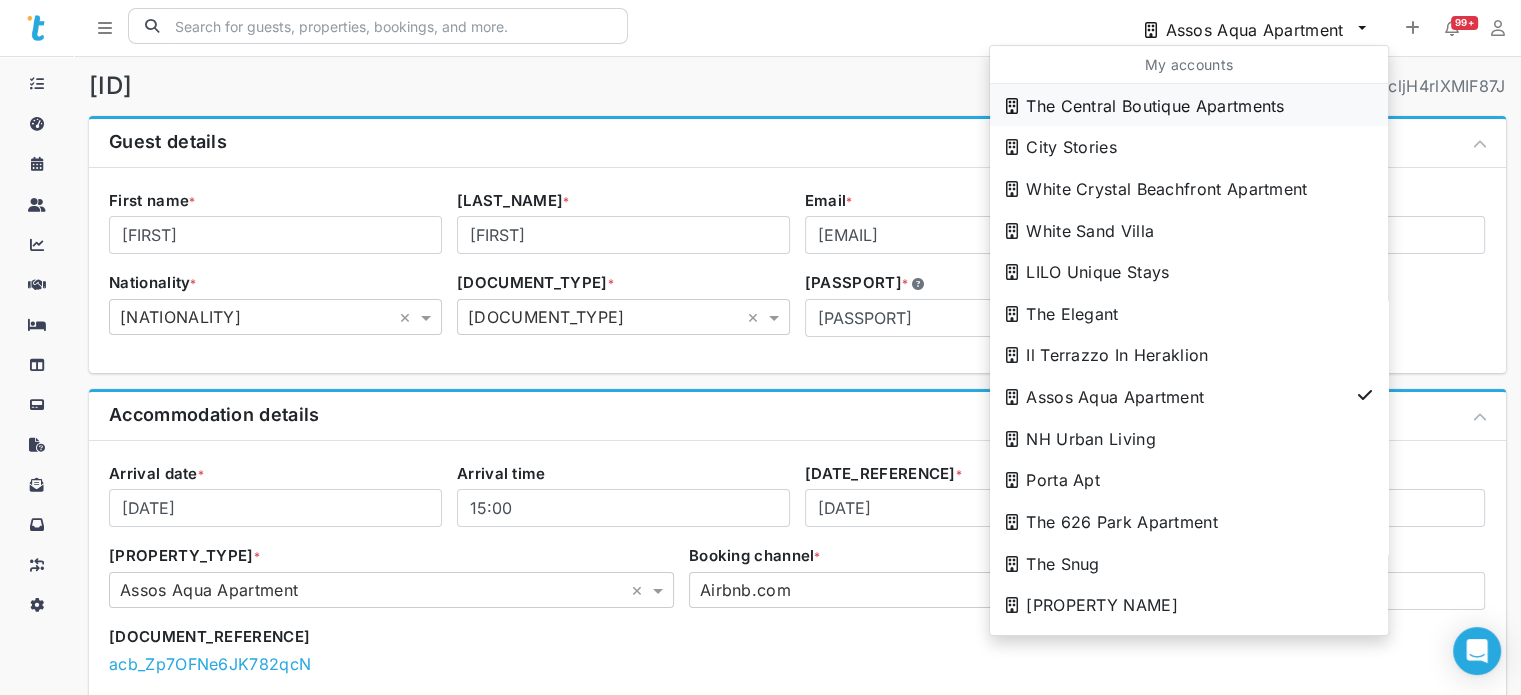 click on "The Central Boutique Apartments" at bounding box center (1189, 105) 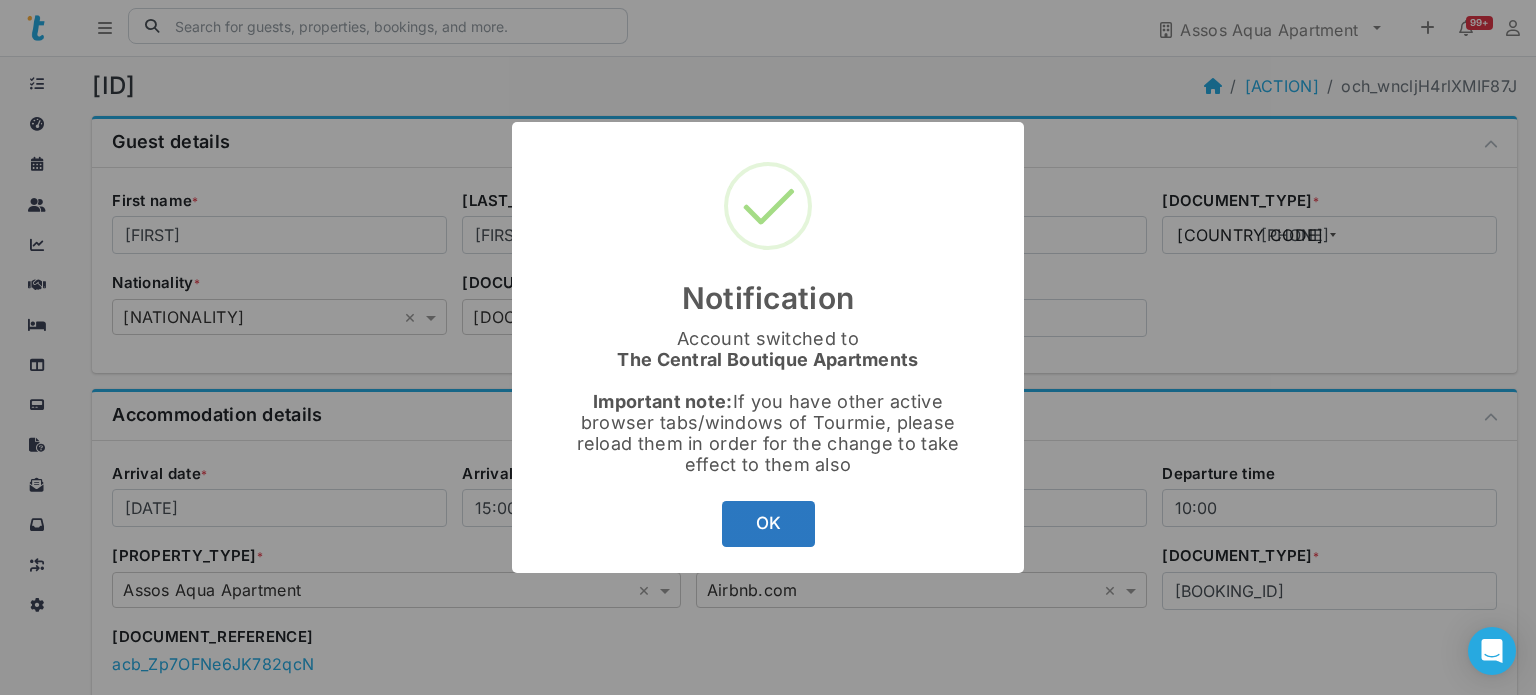 click on "OK" at bounding box center (768, 524) 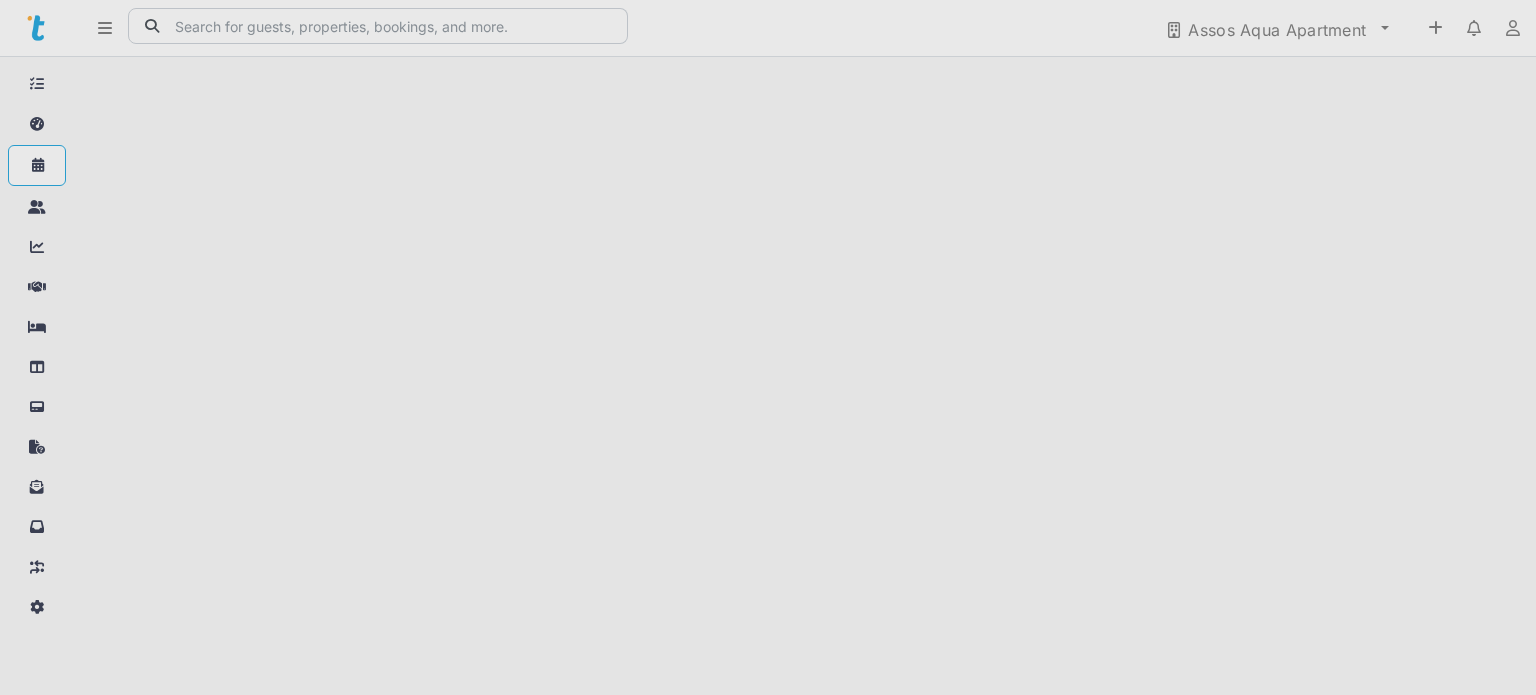 scroll, scrollTop: 0, scrollLeft: 0, axis: both 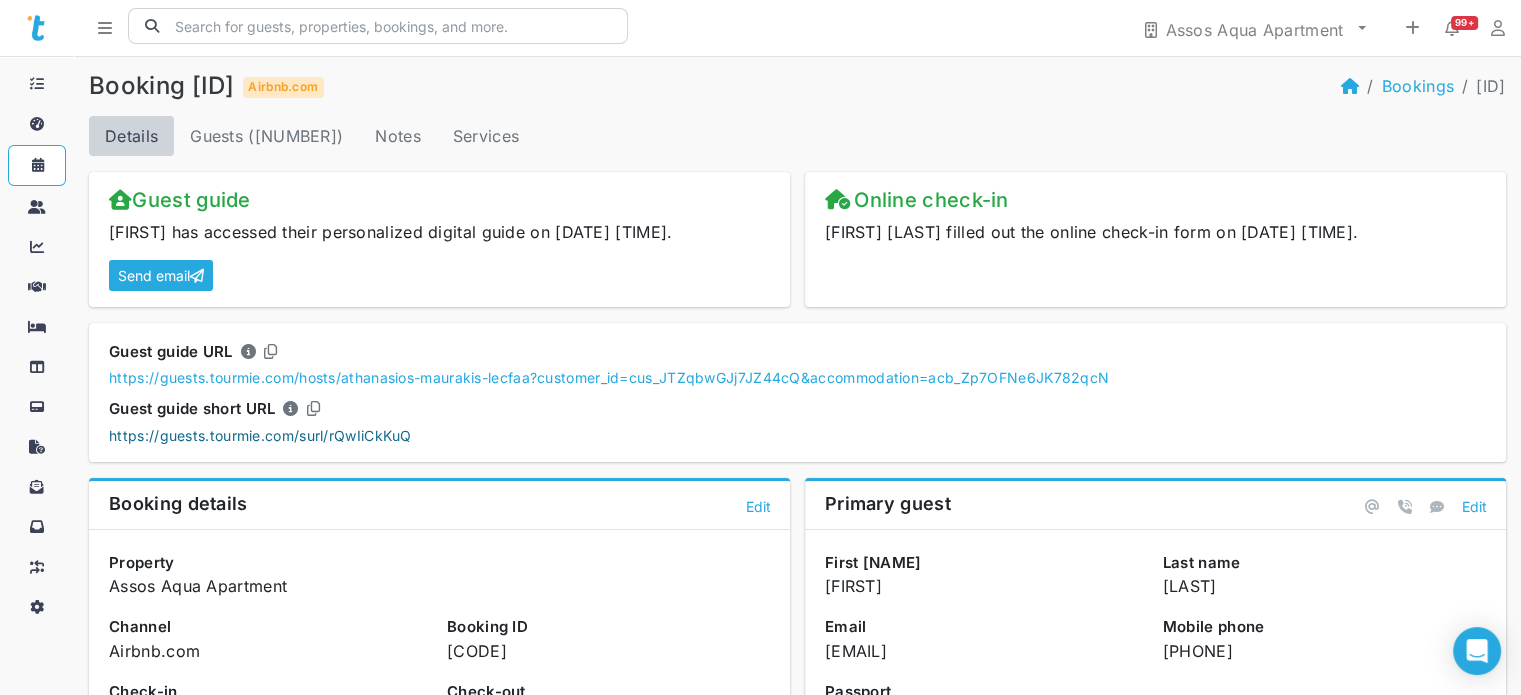 click on "https://guests.tourmie.com/surl/rQwIiCkKuQ" at bounding box center (260, 435) 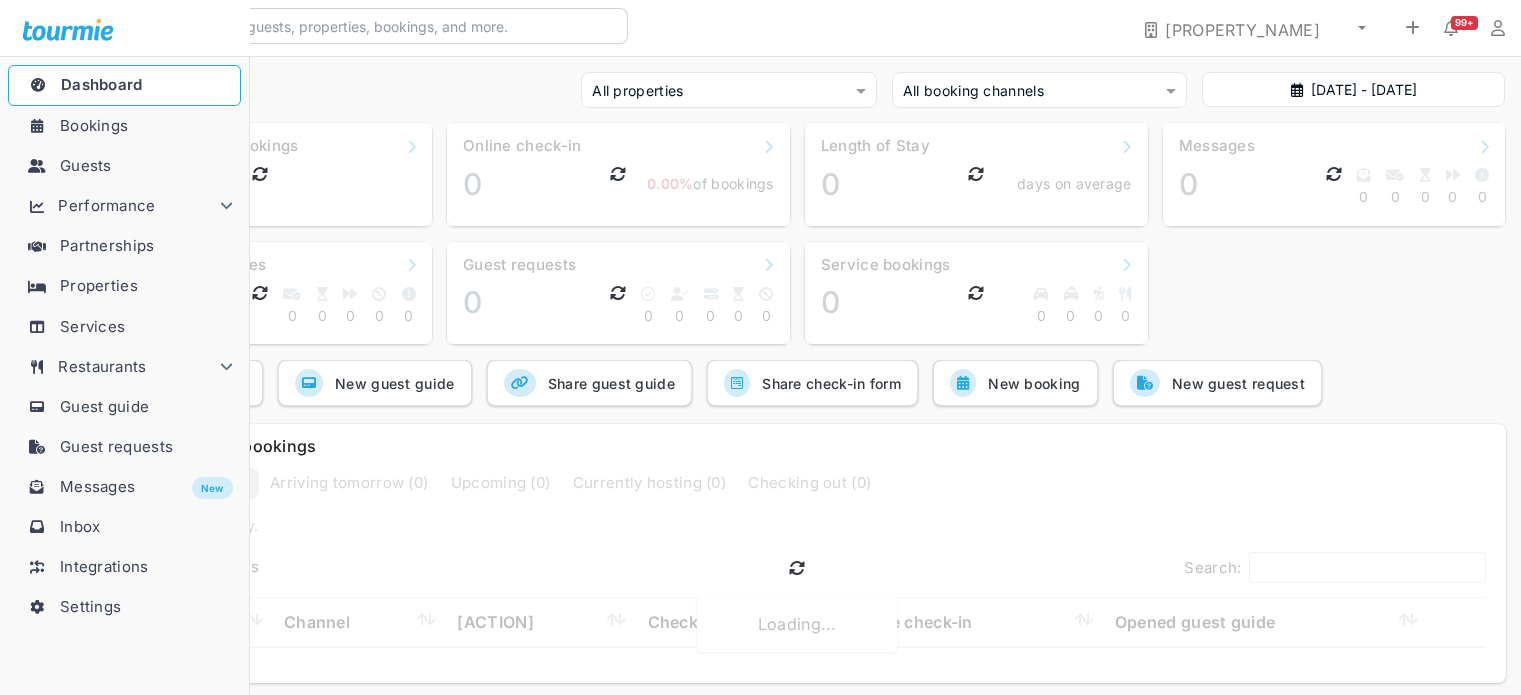 scroll, scrollTop: 0, scrollLeft: 0, axis: both 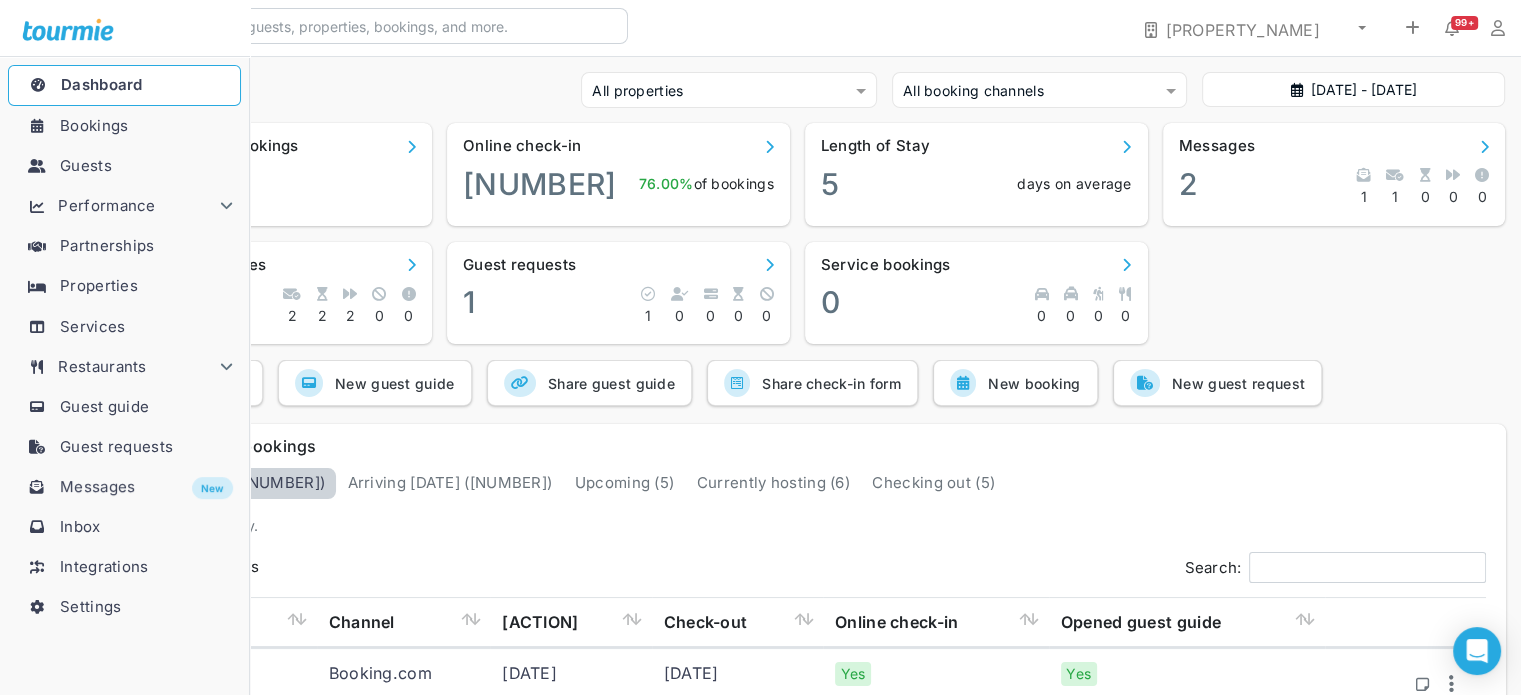 click on "Guests" at bounding box center [86, 165] 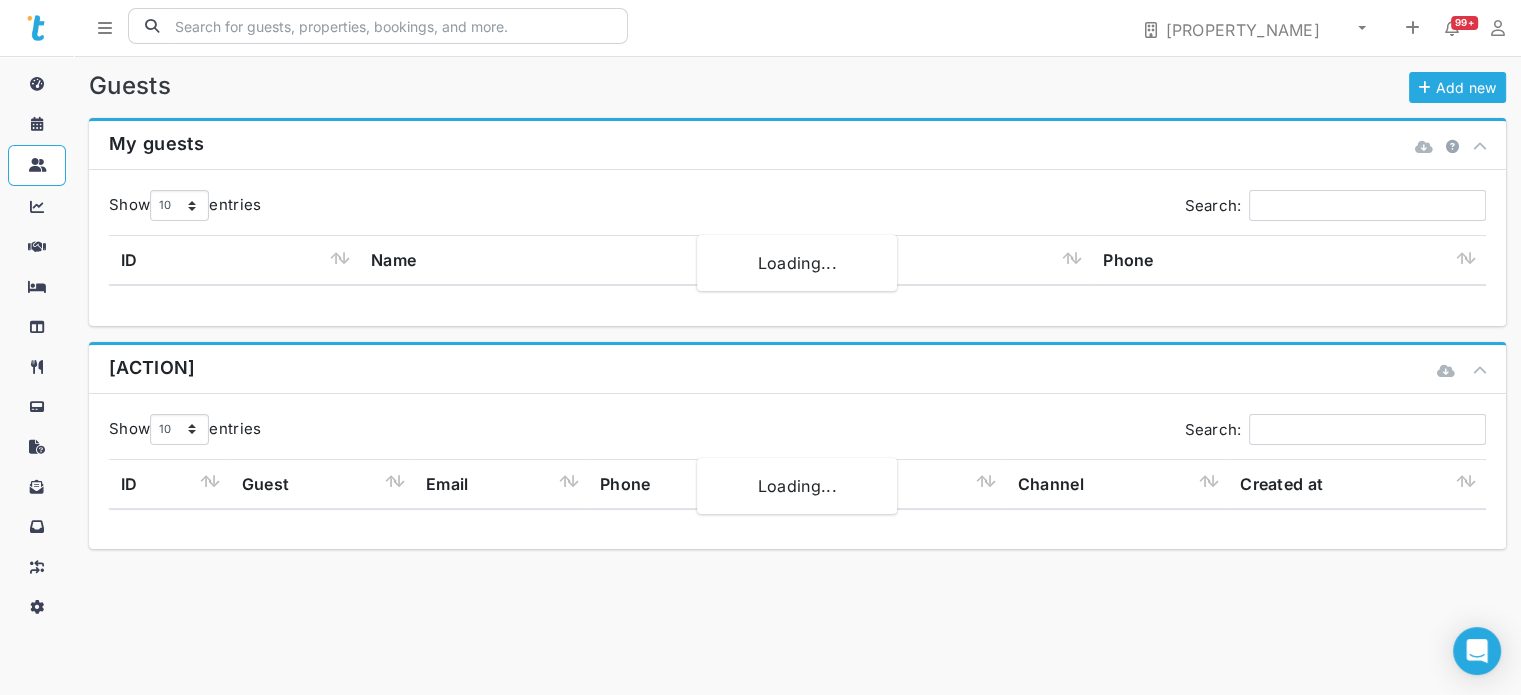 scroll, scrollTop: 638, scrollLeft: 57, axis: both 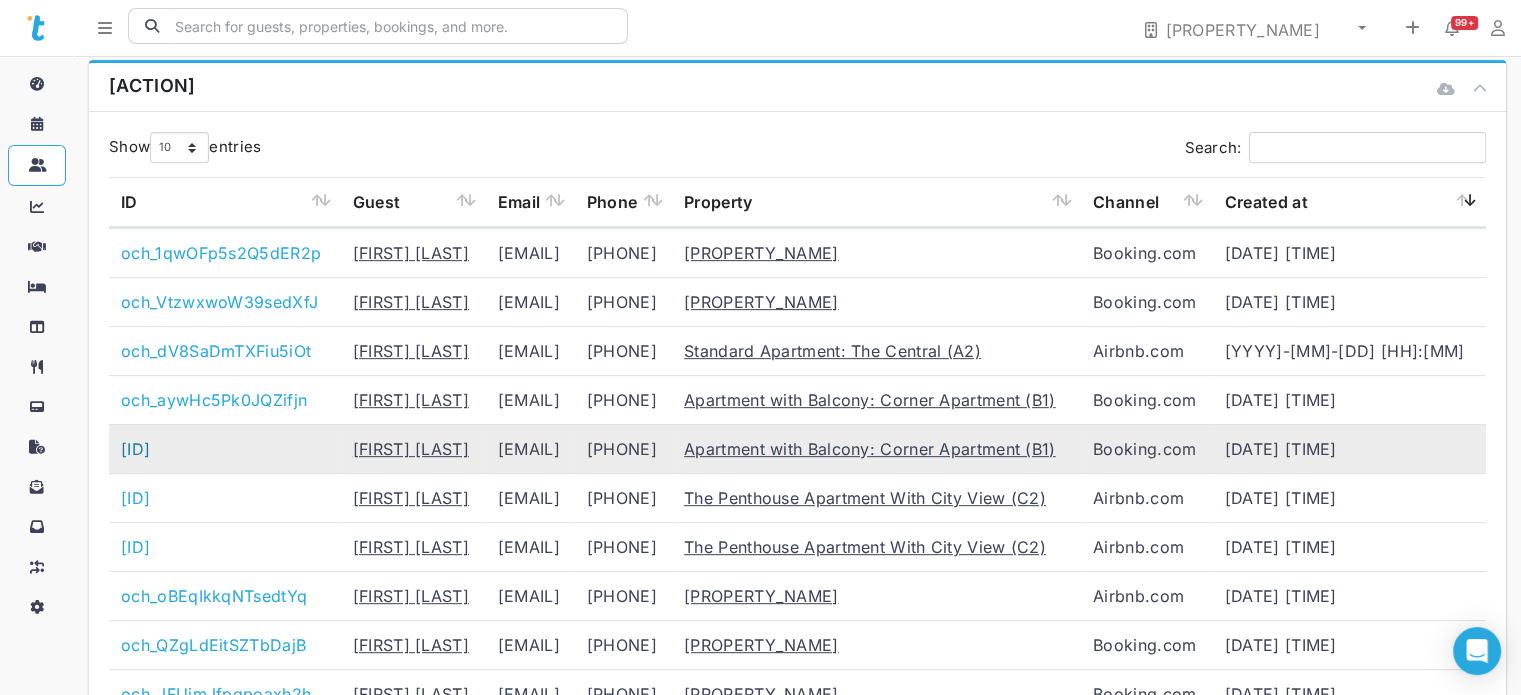 click on "och_761bZpribzPNkjwP" at bounding box center (135, 449) 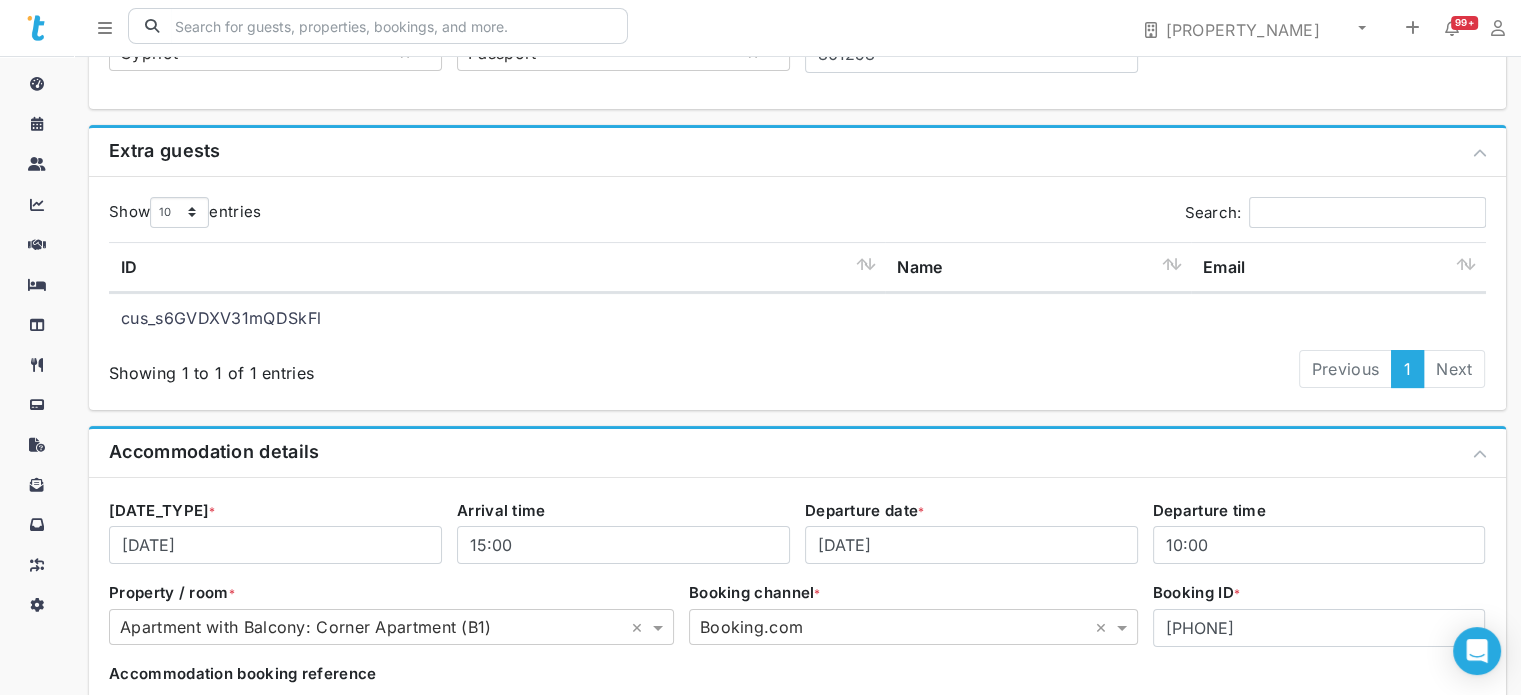 scroll, scrollTop: 300, scrollLeft: 0, axis: vertical 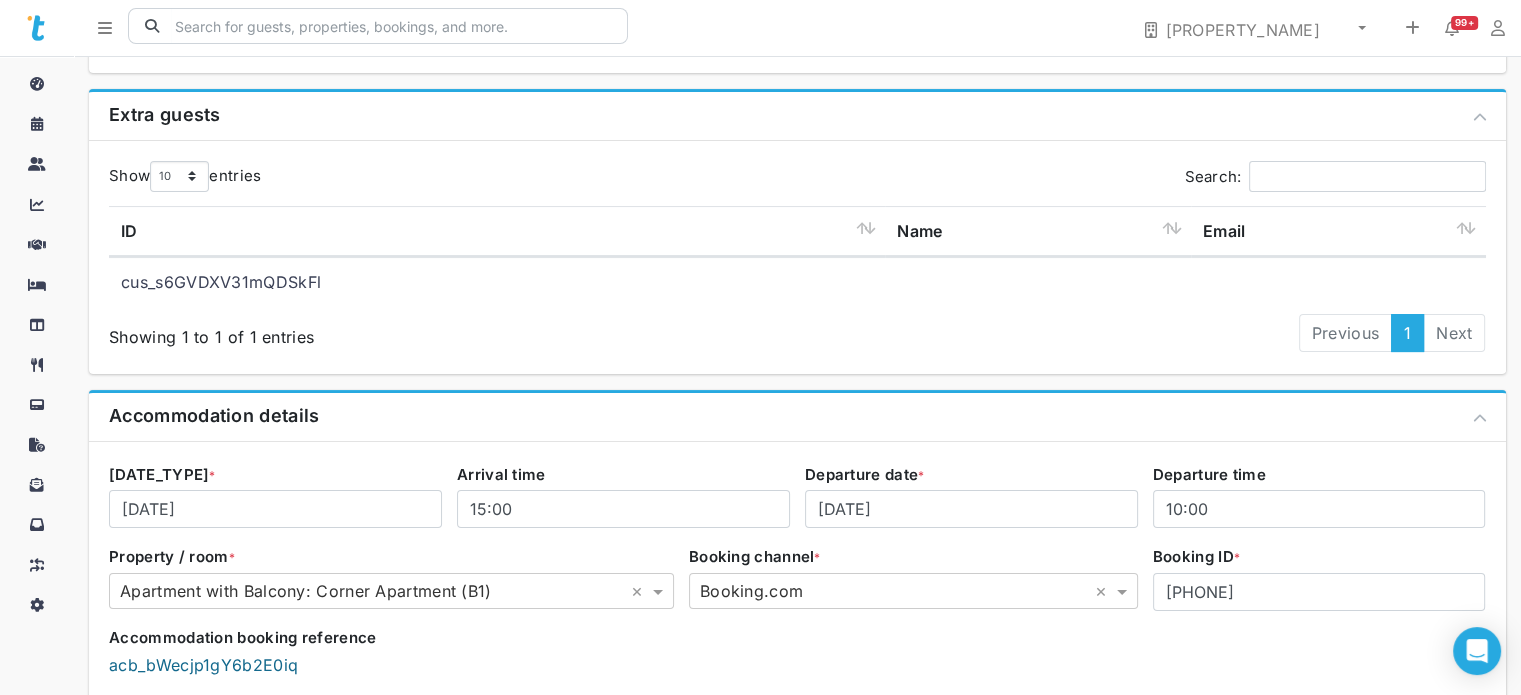 click on "acb_bWecjp1gY6b2E0iq" at bounding box center (203, 665) 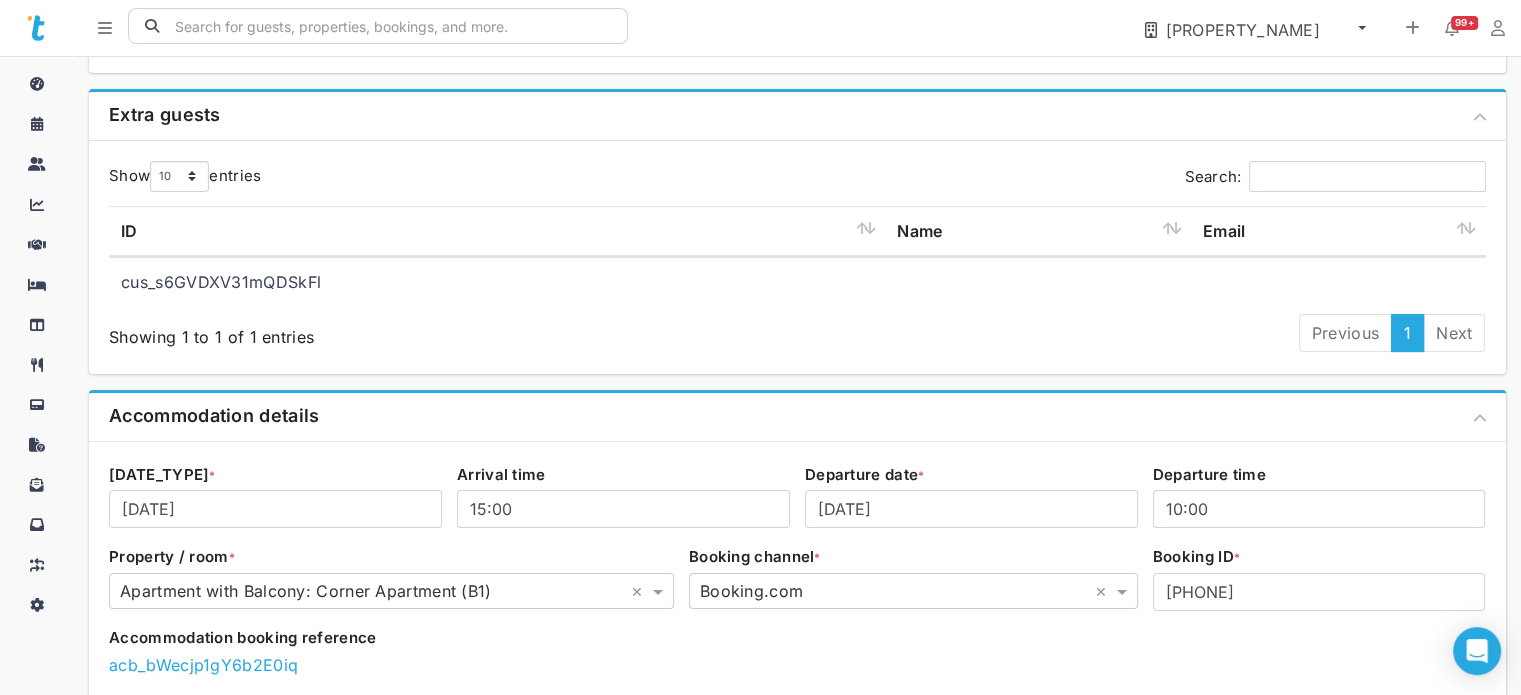 click on "The Central Boutique Apartments" at bounding box center [1259, 30] 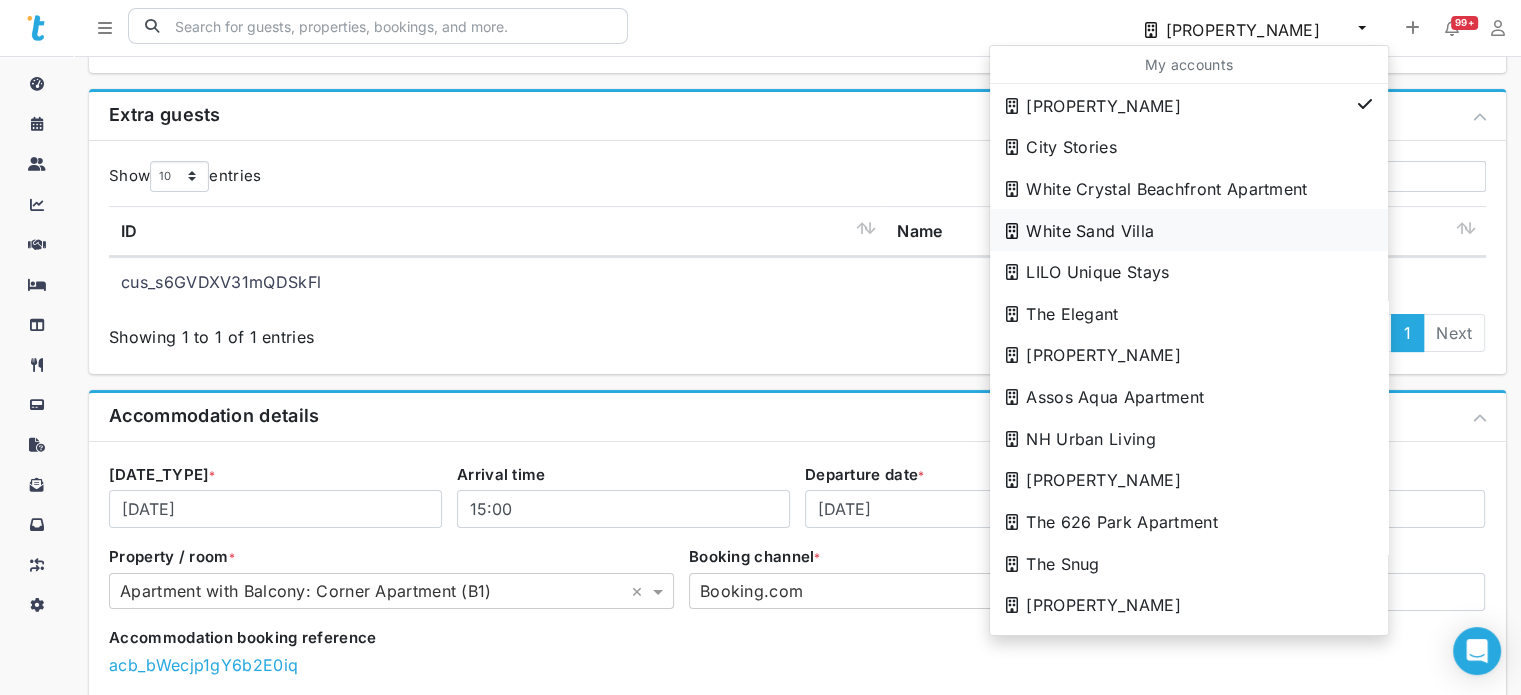 click on "White Sand Villa" at bounding box center [1163, 106] 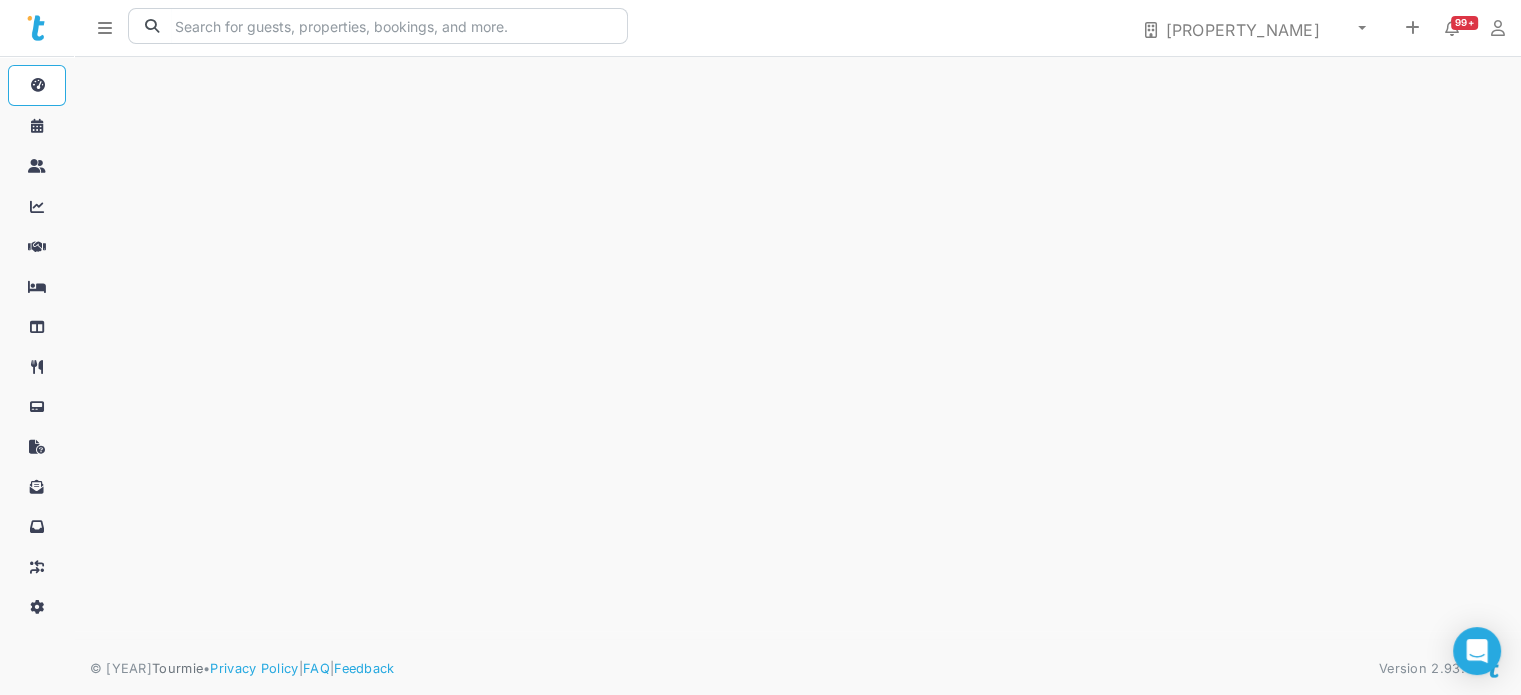 scroll, scrollTop: 0, scrollLeft: 0, axis: both 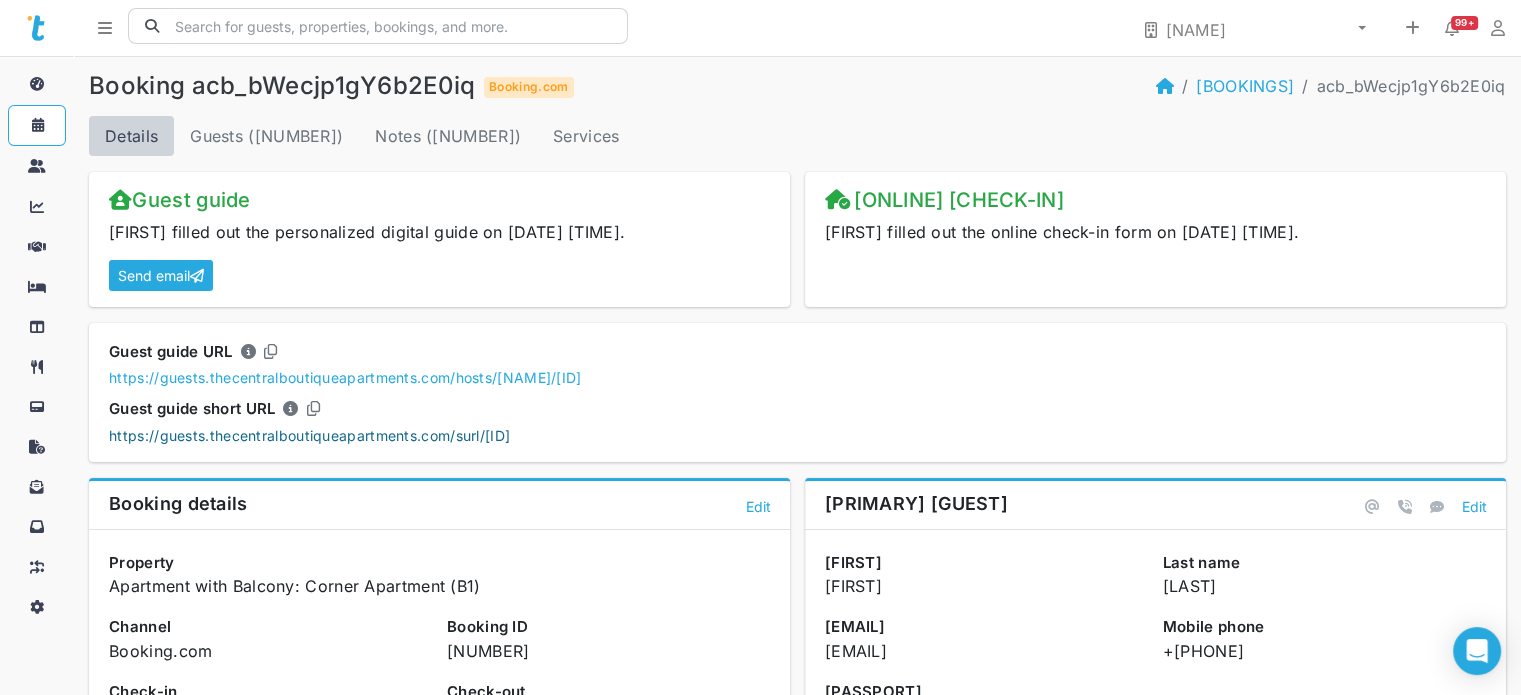 click on "https://guests.thecentralboutiqueapartments.com/surl/qoGyKkkeAE" at bounding box center [309, 435] 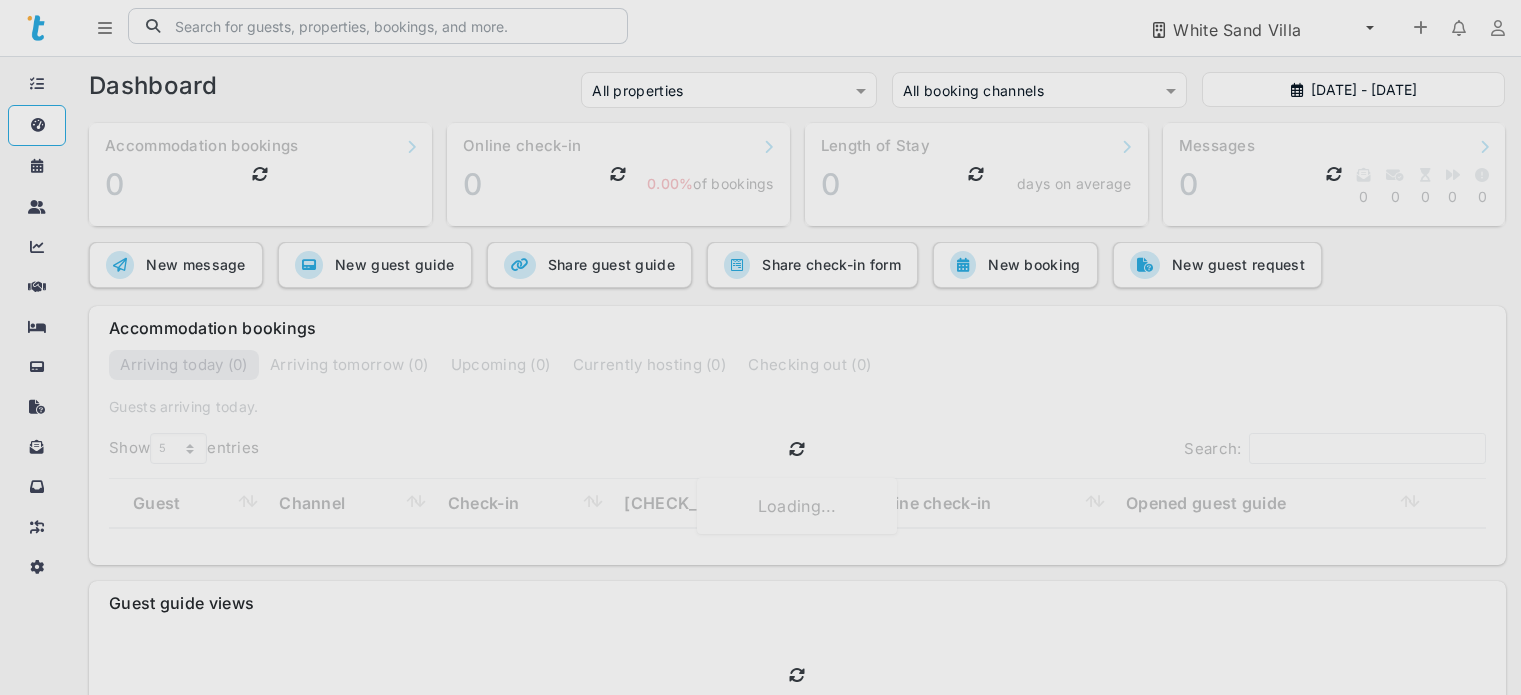 scroll, scrollTop: 0, scrollLeft: 0, axis: both 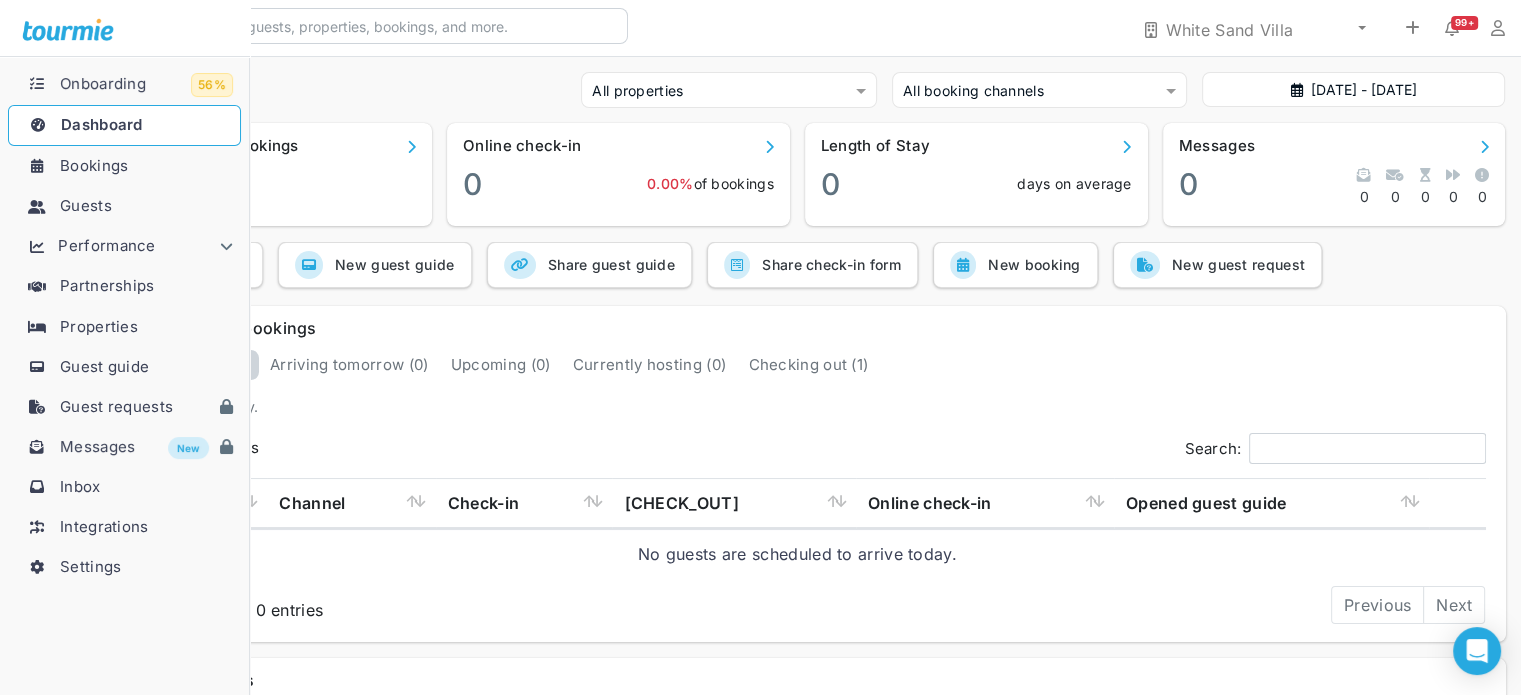 click on "Guests" at bounding box center [86, 205] 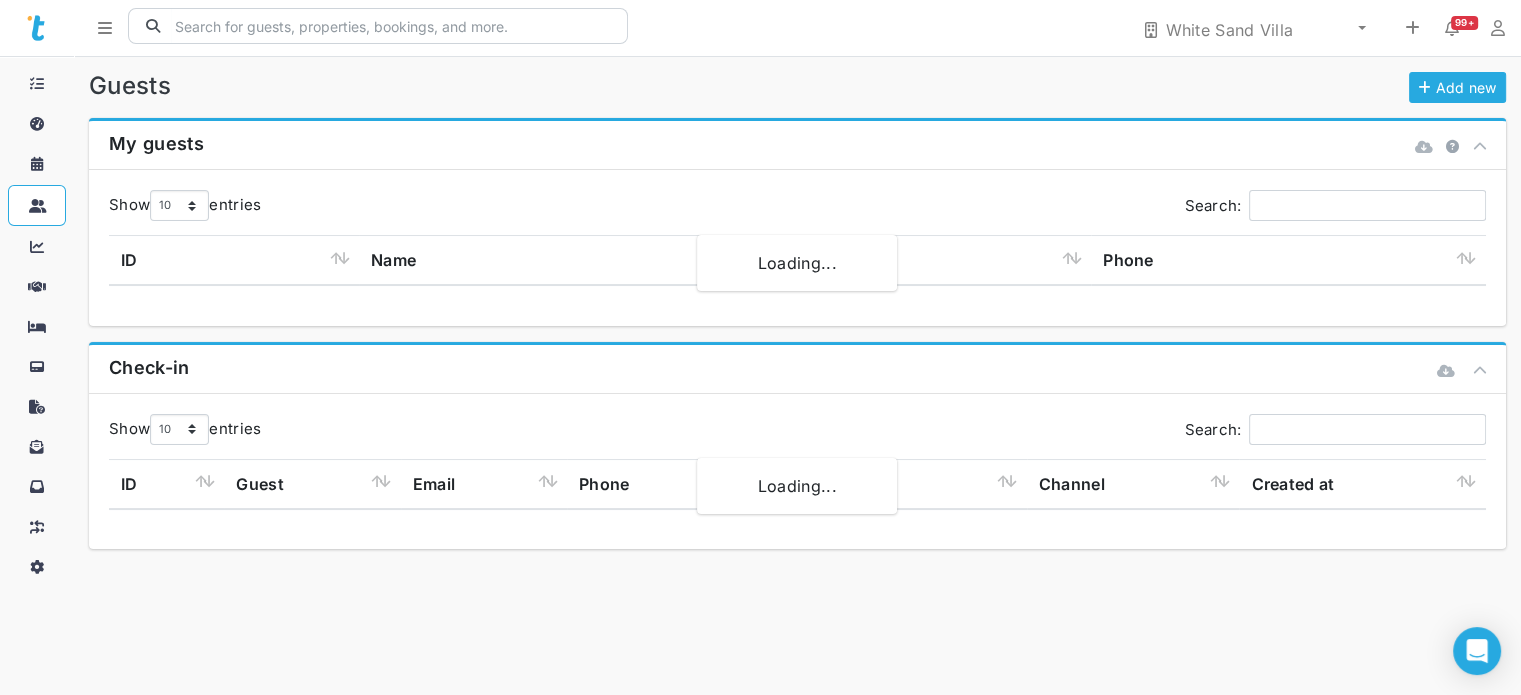 scroll, scrollTop: 638, scrollLeft: 57, axis: both 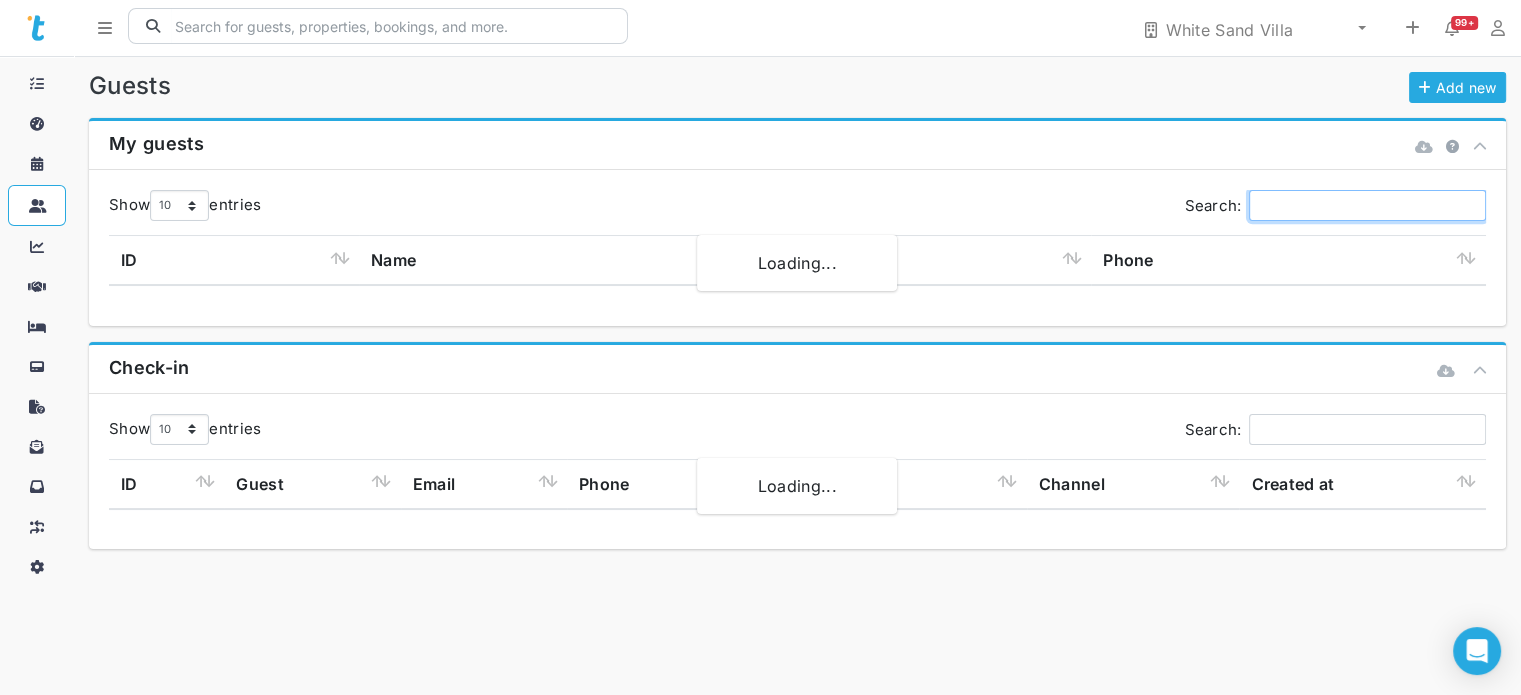 click on "Search:" at bounding box center (1367, 205) 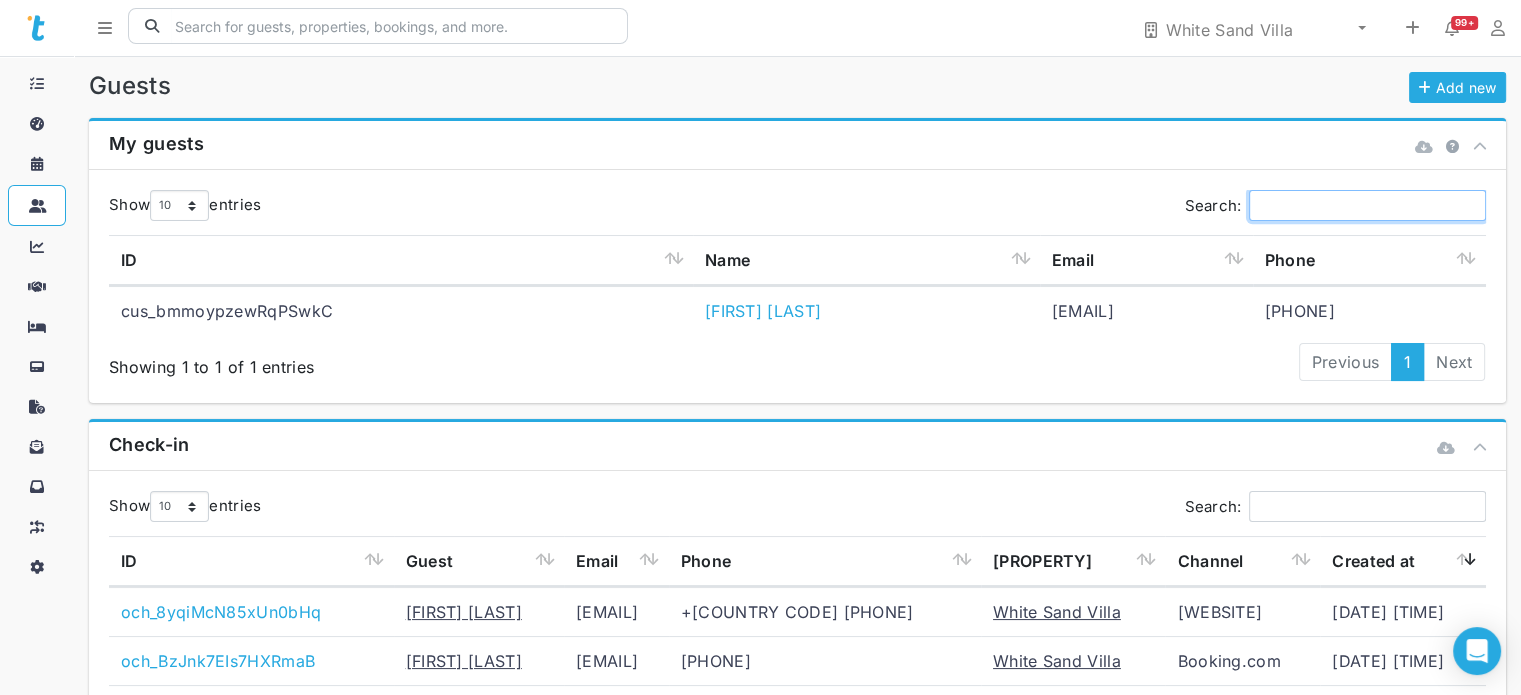 type on "s" 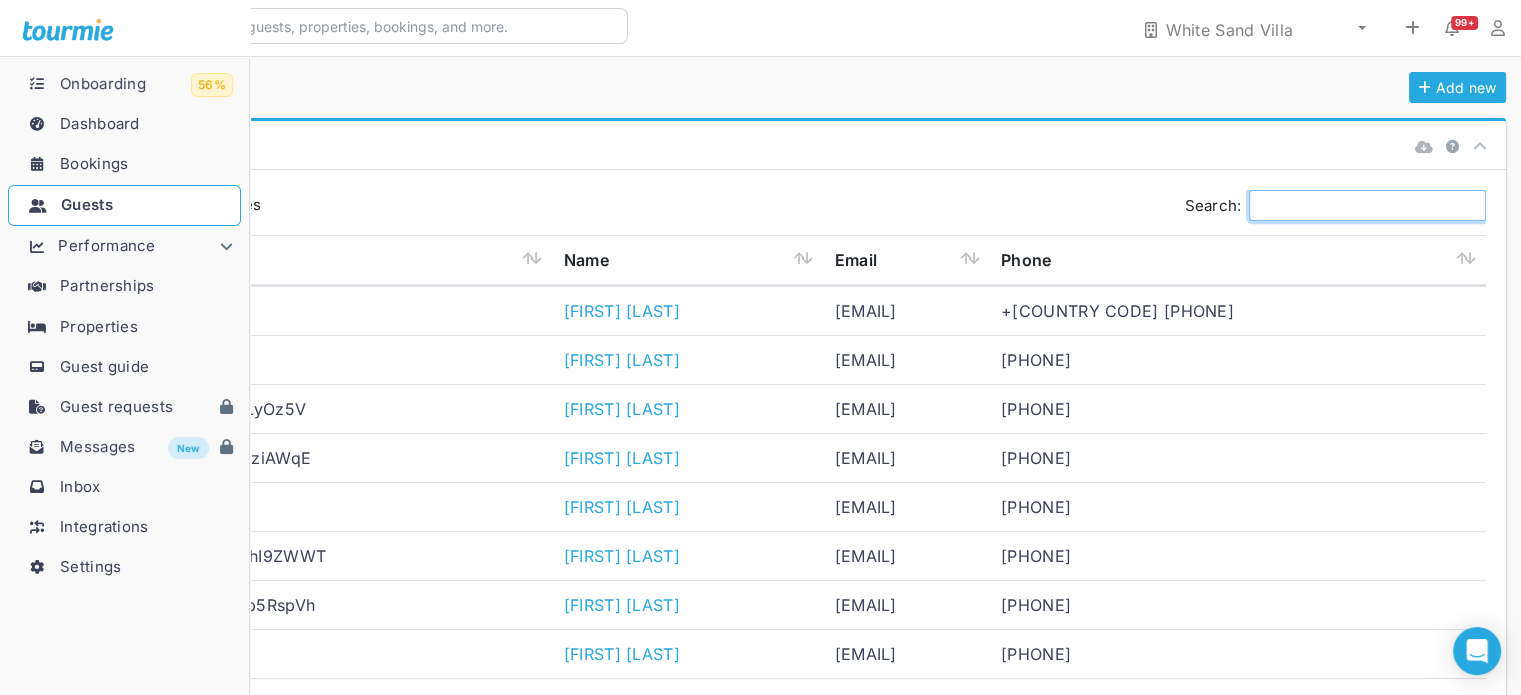 scroll, scrollTop: 638, scrollLeft: 232, axis: both 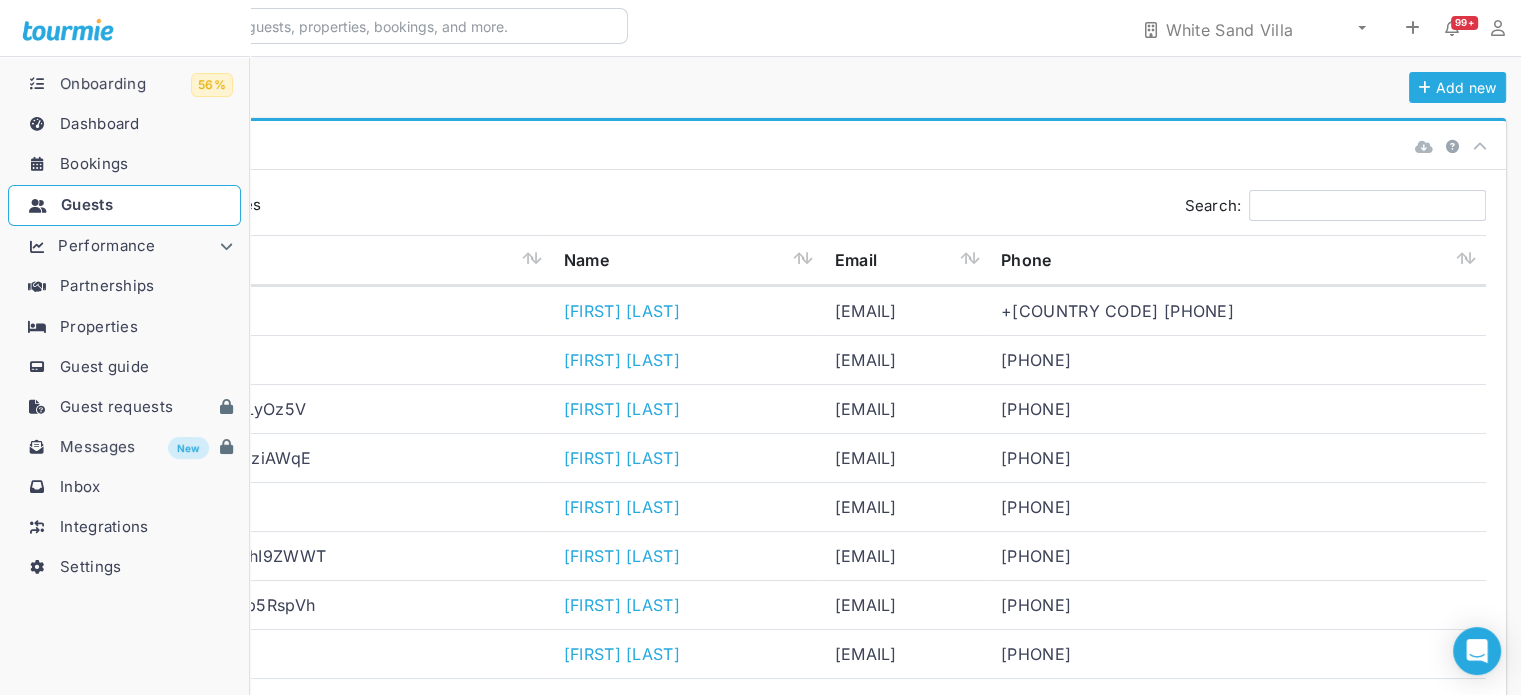 click on "Properties" at bounding box center [99, 326] 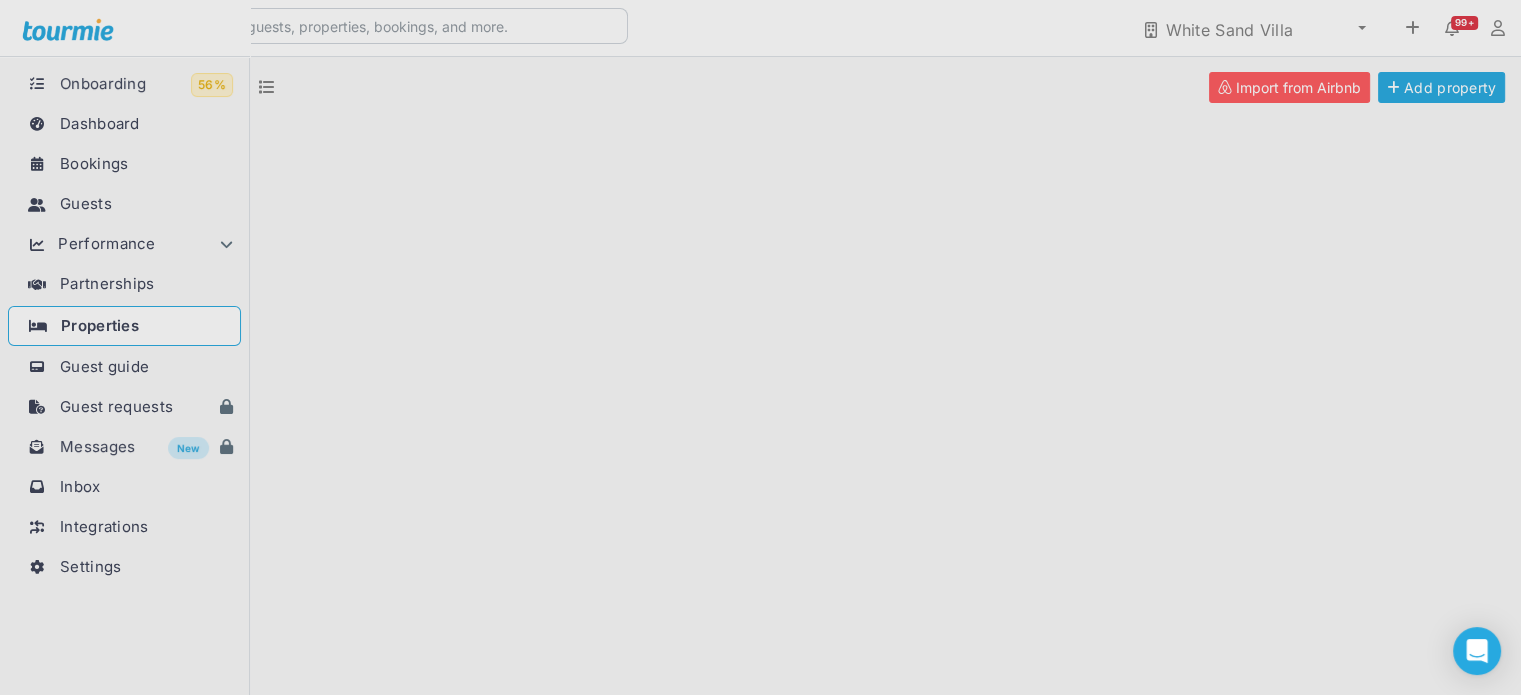 scroll, scrollTop: 638, scrollLeft: 57, axis: both 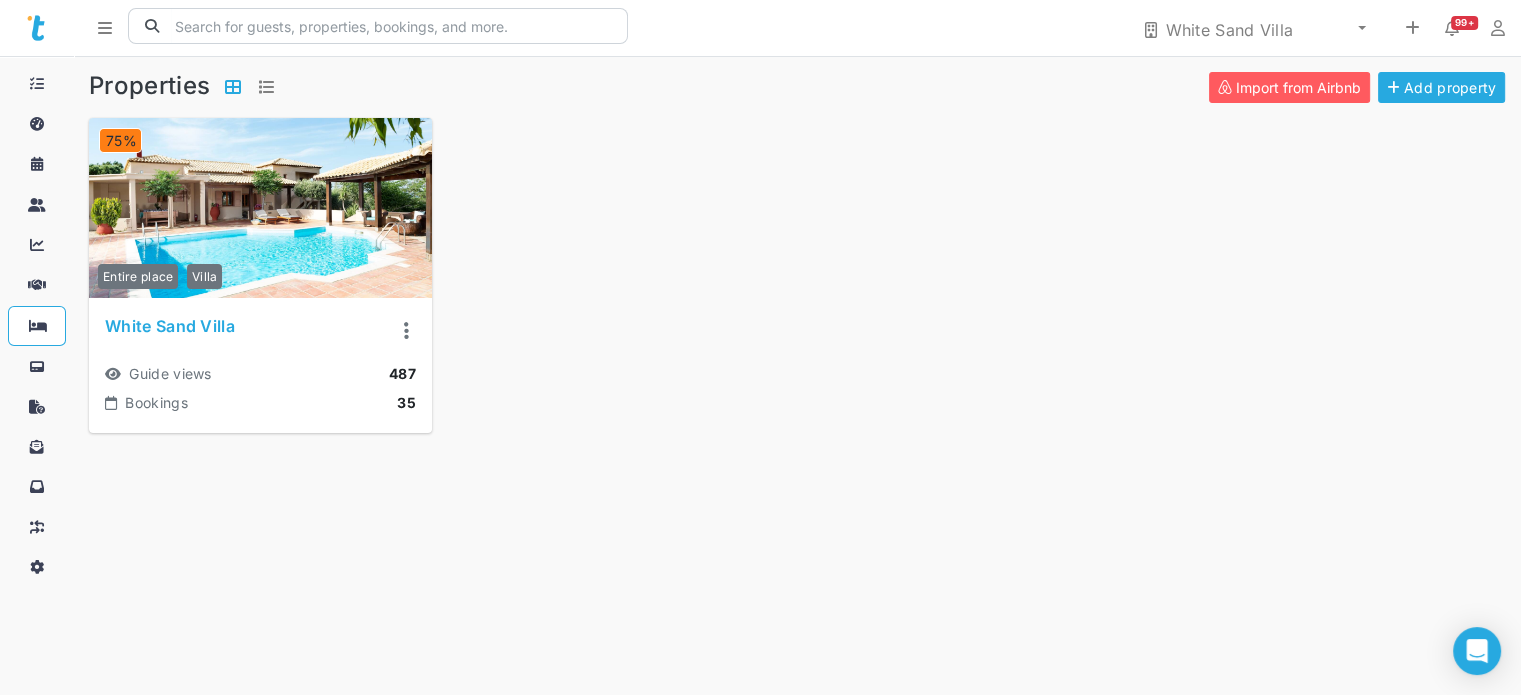 click on "White Sand Villa" at bounding box center [170, 330] 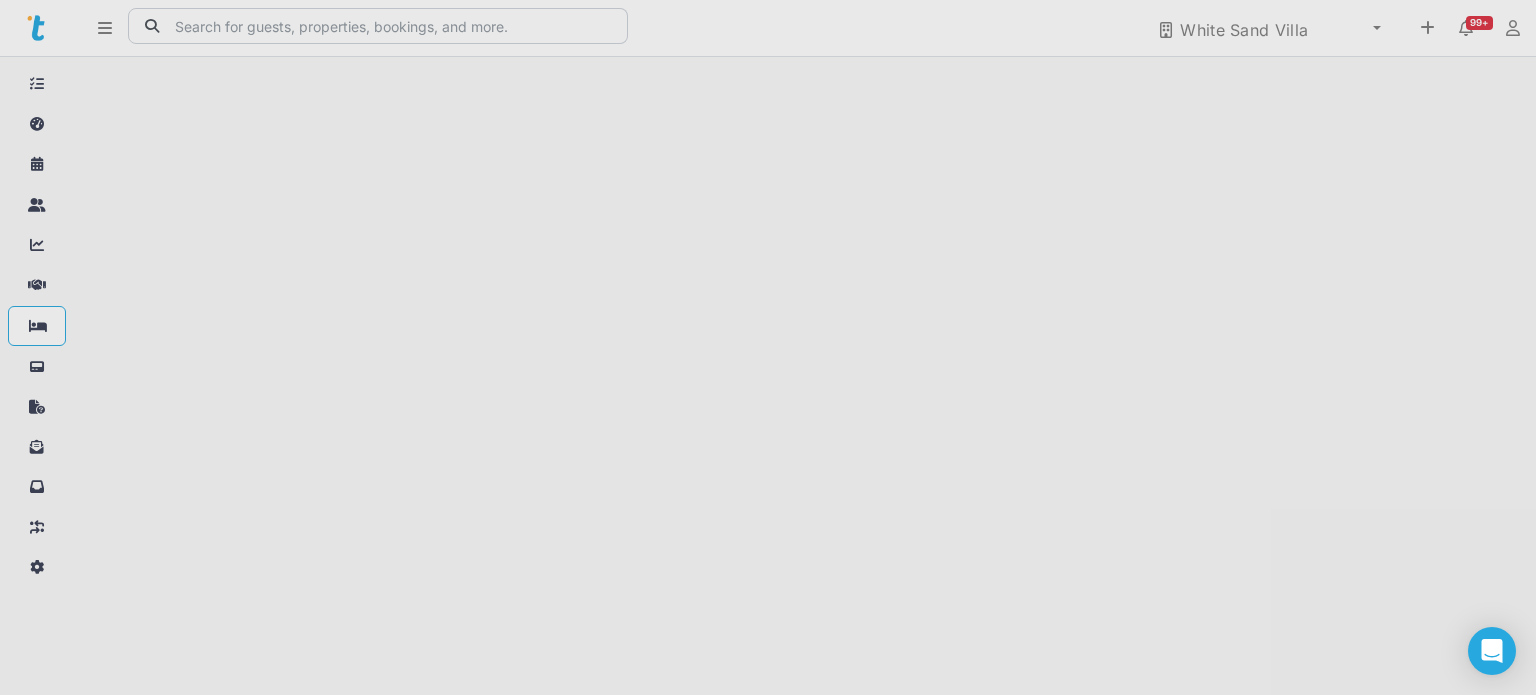 click at bounding box center (768, 347) 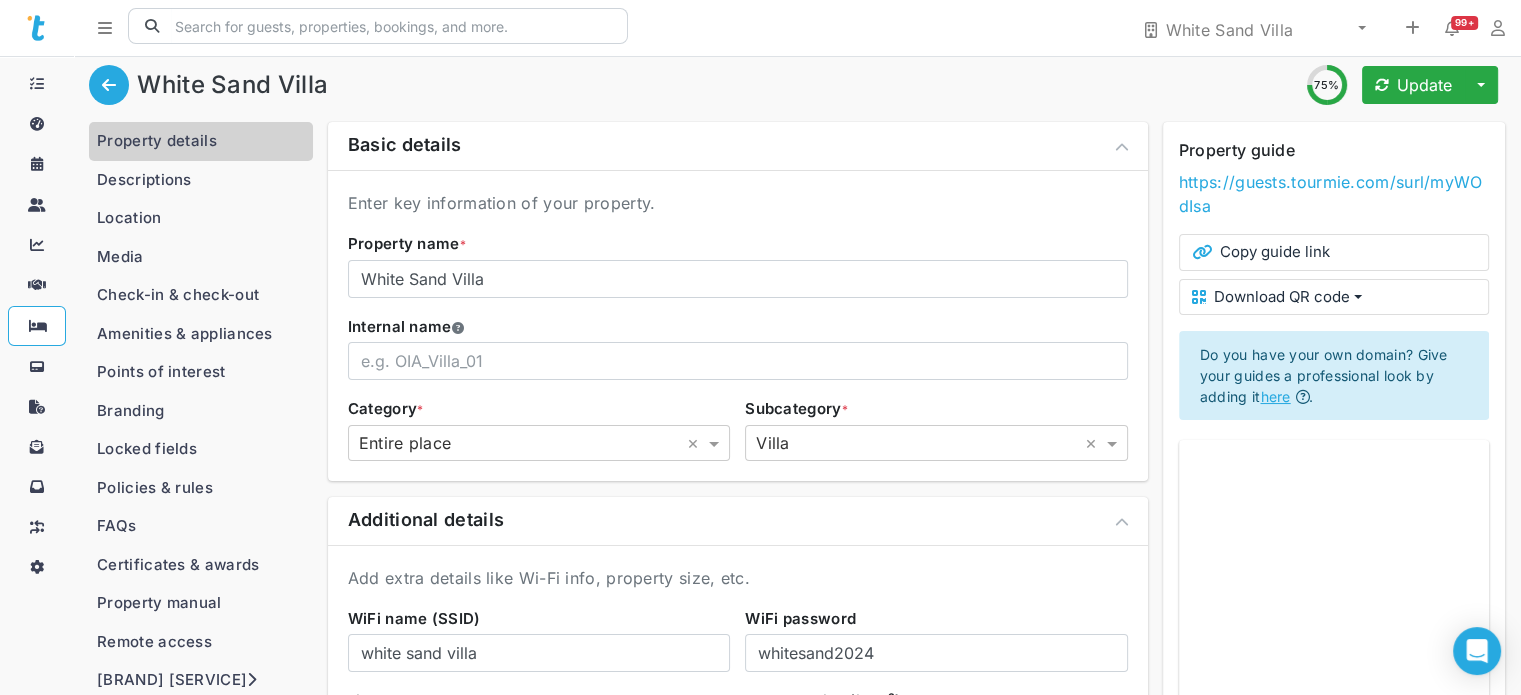 click on "https://guests.tourmie.com/surl/myWOdIsa" at bounding box center (1331, 194) 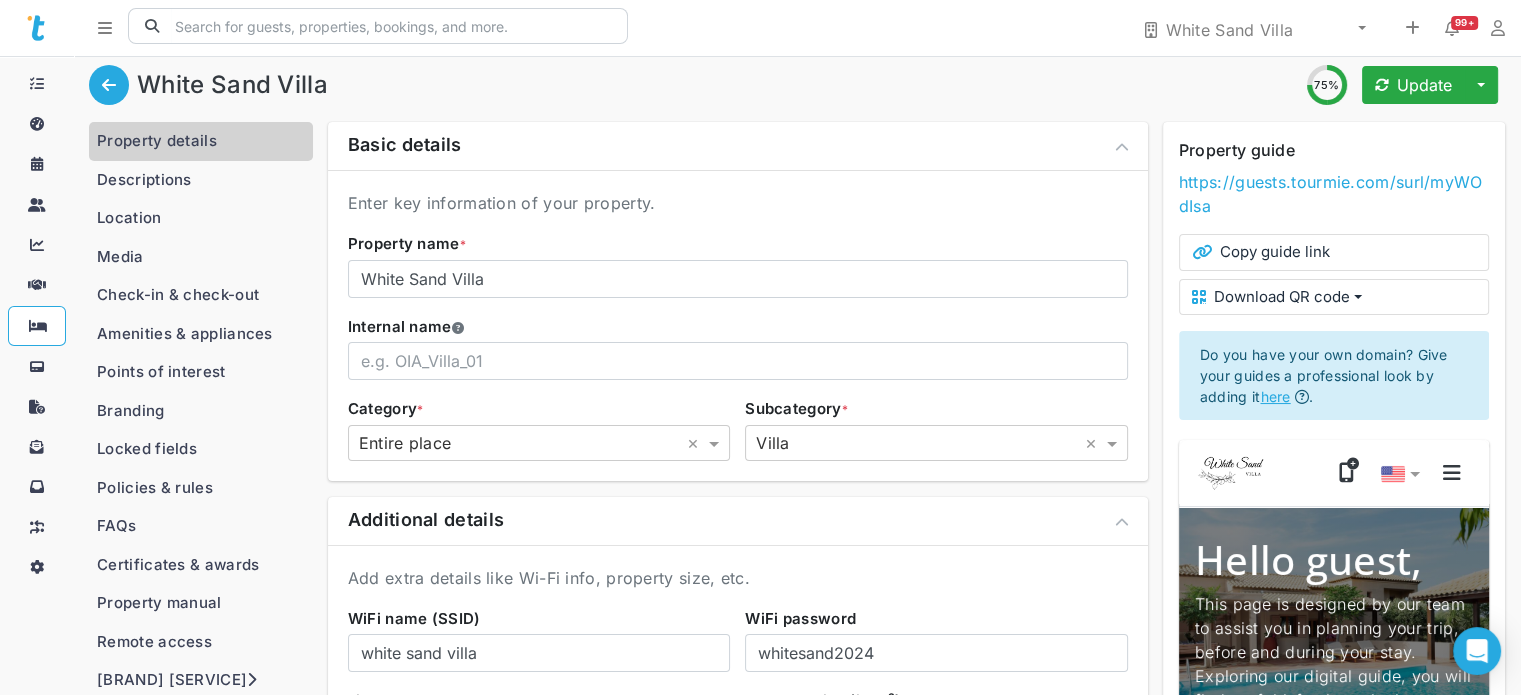 scroll, scrollTop: 0, scrollLeft: 0, axis: both 